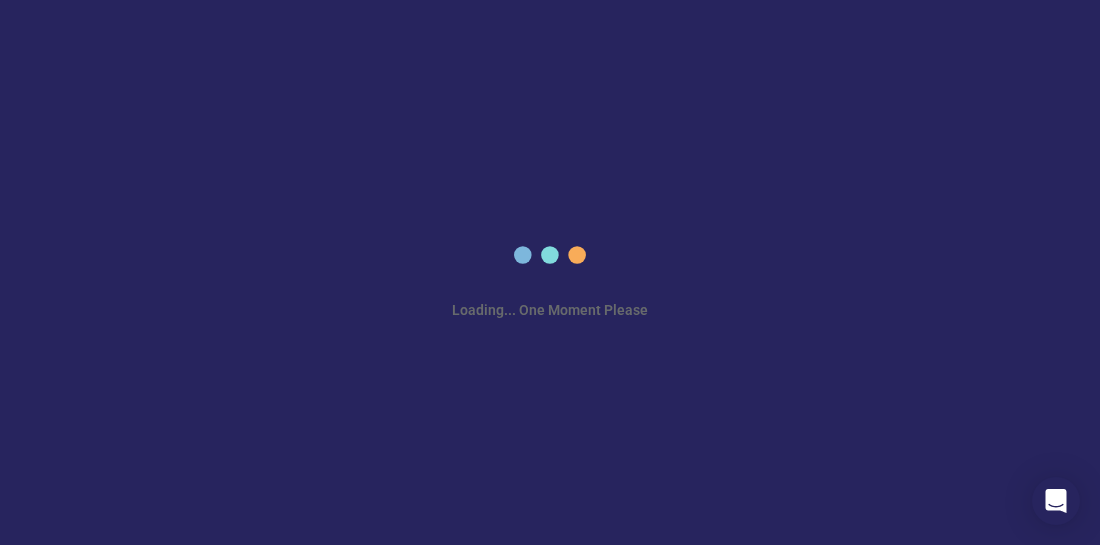 scroll, scrollTop: 0, scrollLeft: 0, axis: both 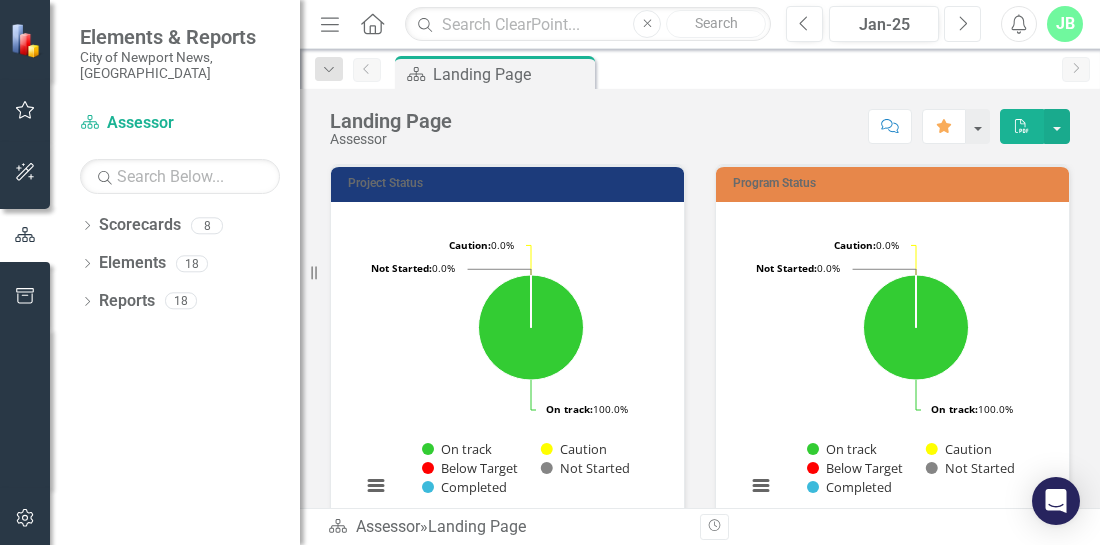 click on "Next" at bounding box center [962, 24] 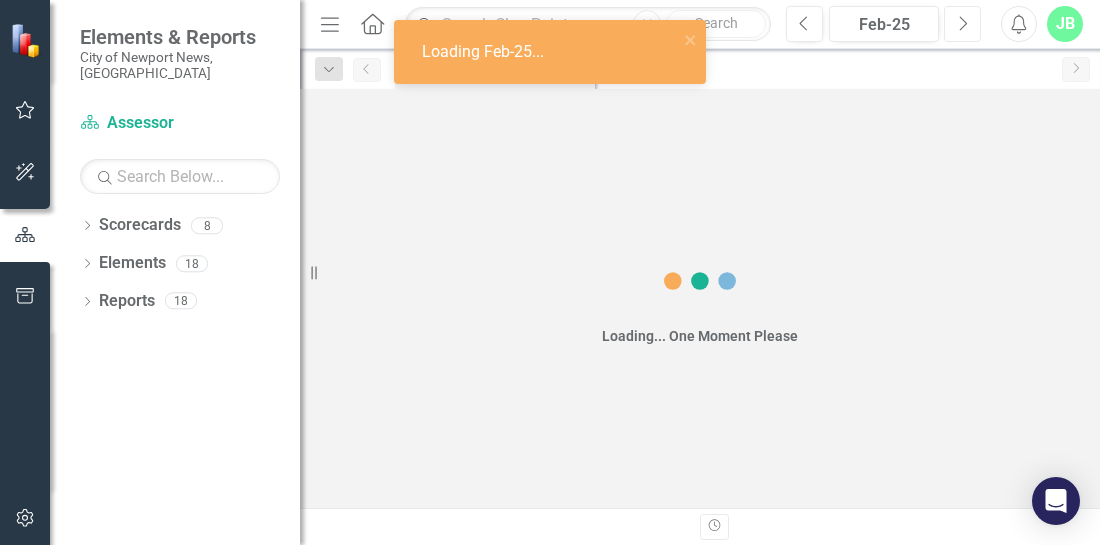 click on "Next" at bounding box center (962, 24) 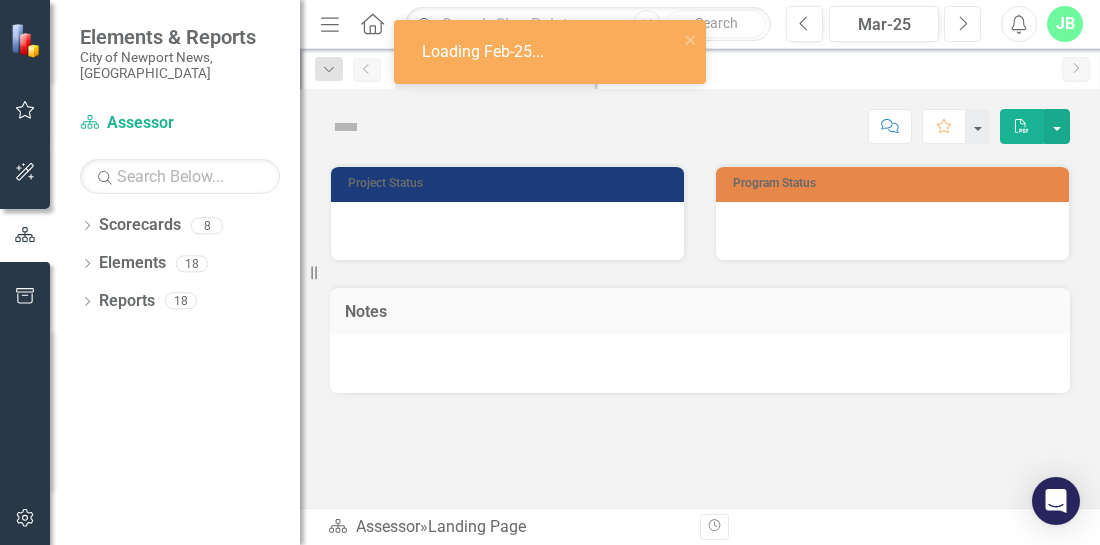 click on "Next" at bounding box center [962, 24] 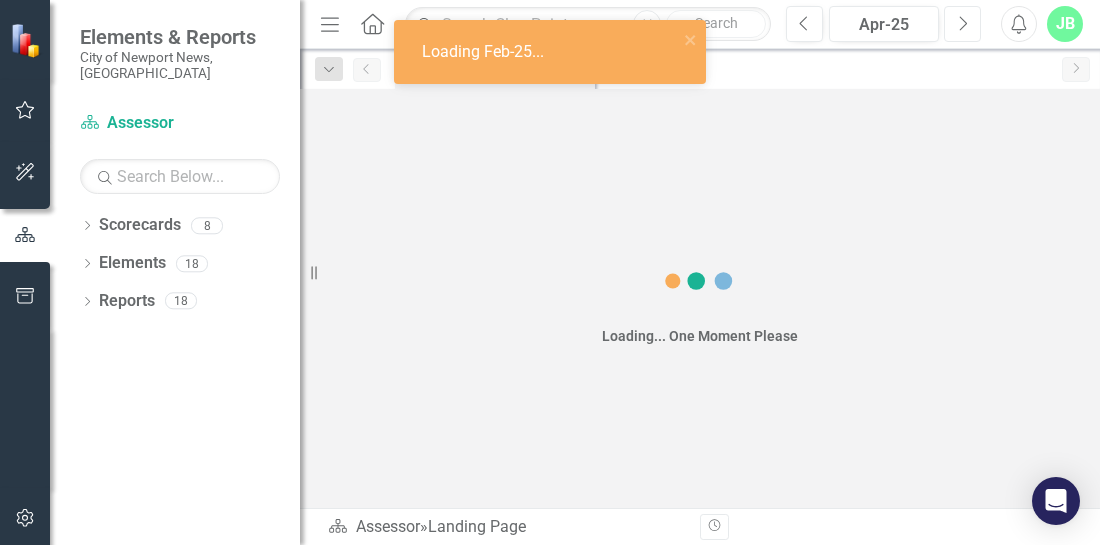 click on "Next" at bounding box center (962, 24) 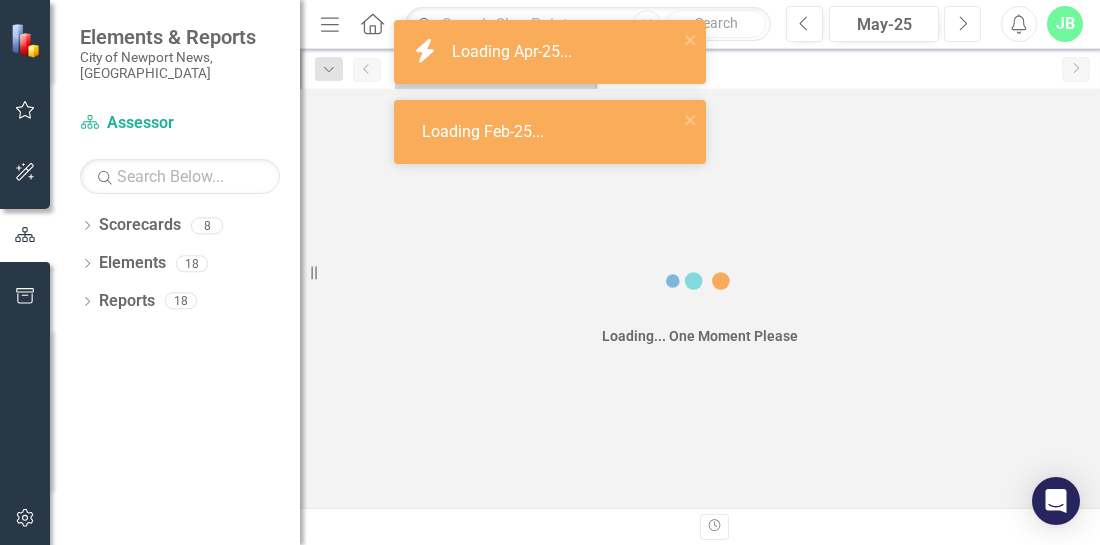 click on "Next" at bounding box center (962, 24) 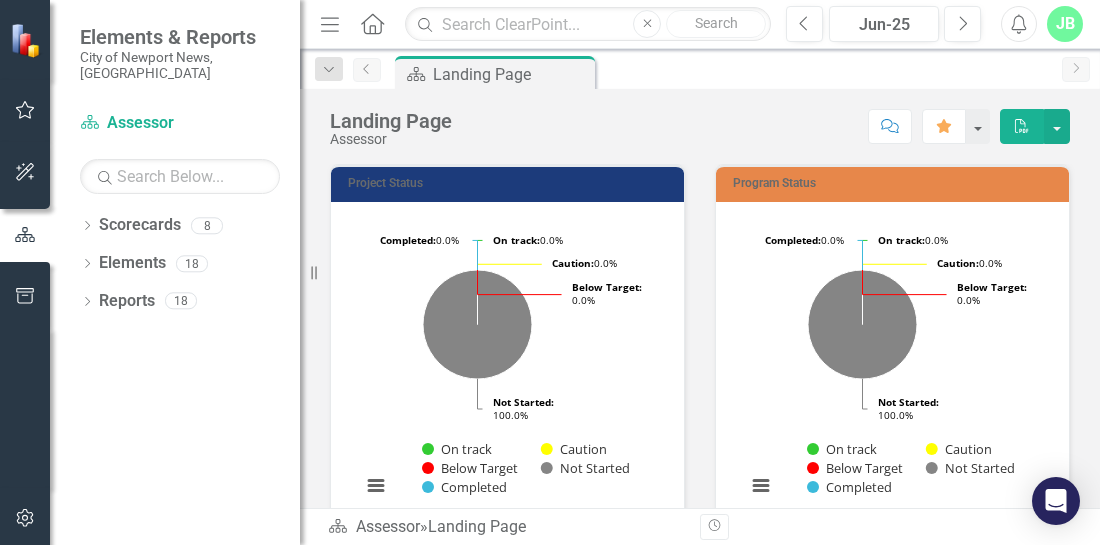 click on "Previous" at bounding box center [367, 70] 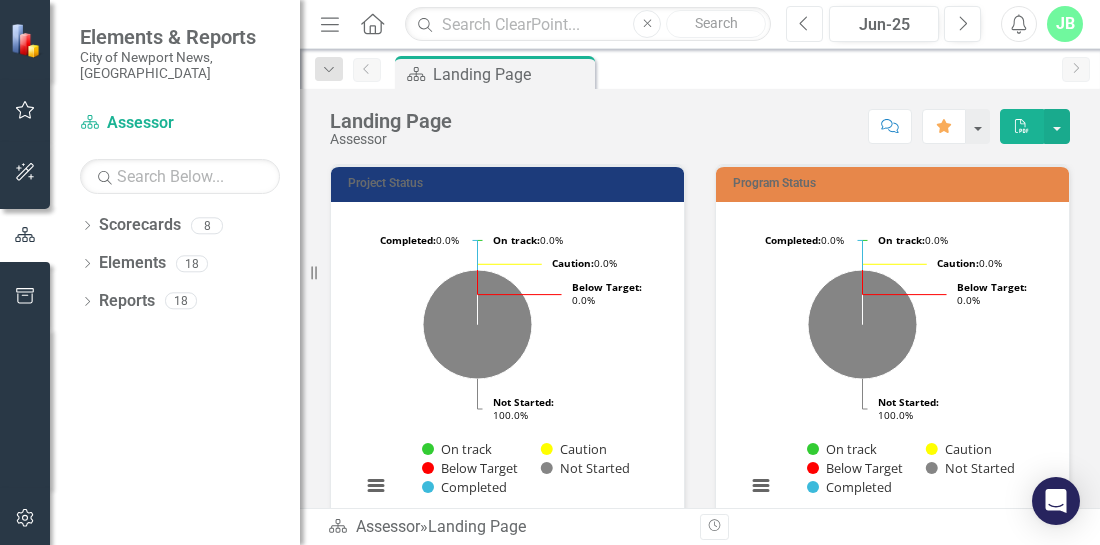 click on "Previous" at bounding box center (804, 24) 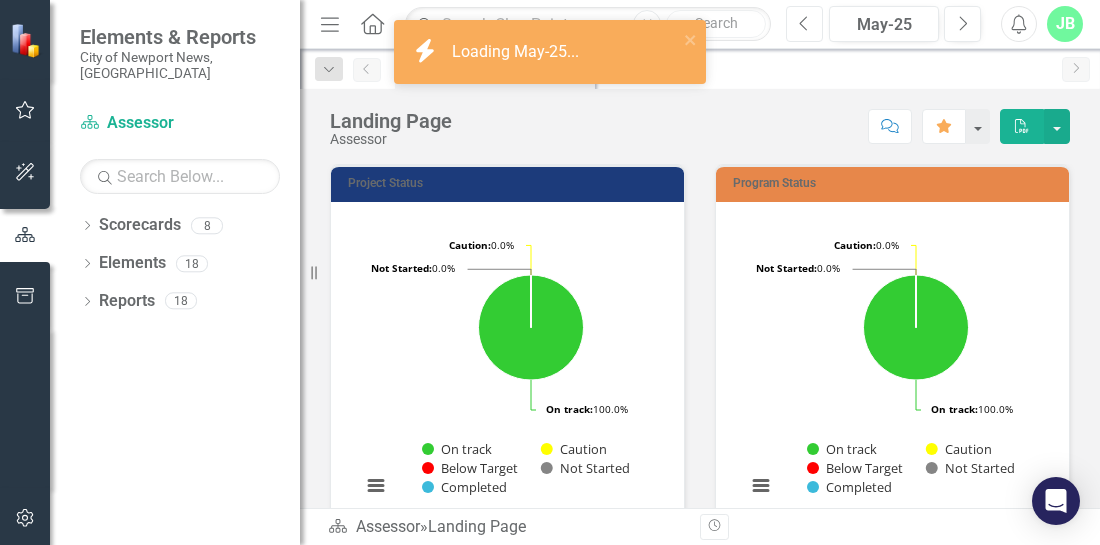 scroll, scrollTop: 346, scrollLeft: 0, axis: vertical 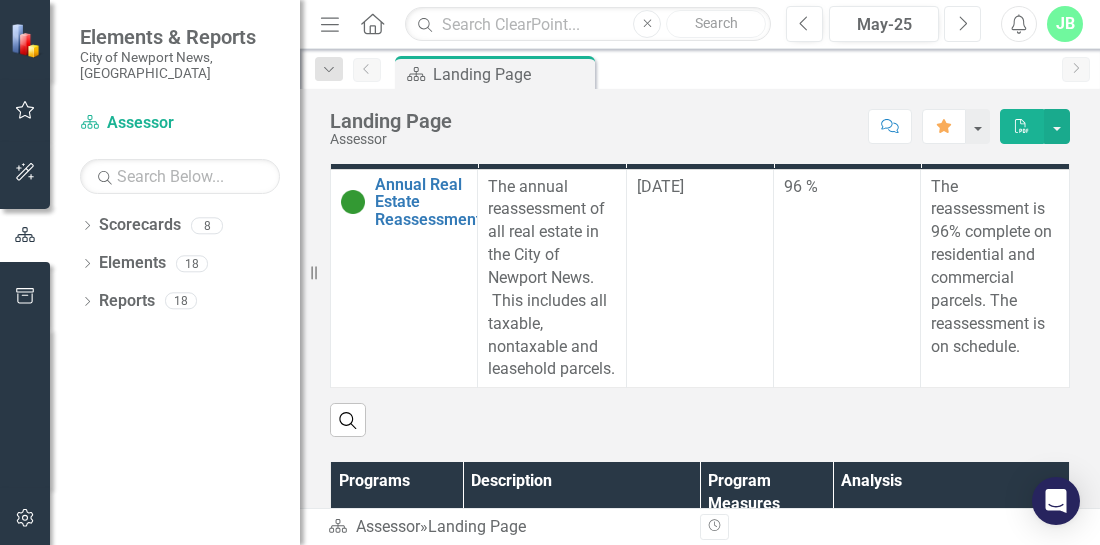 click on "Next" 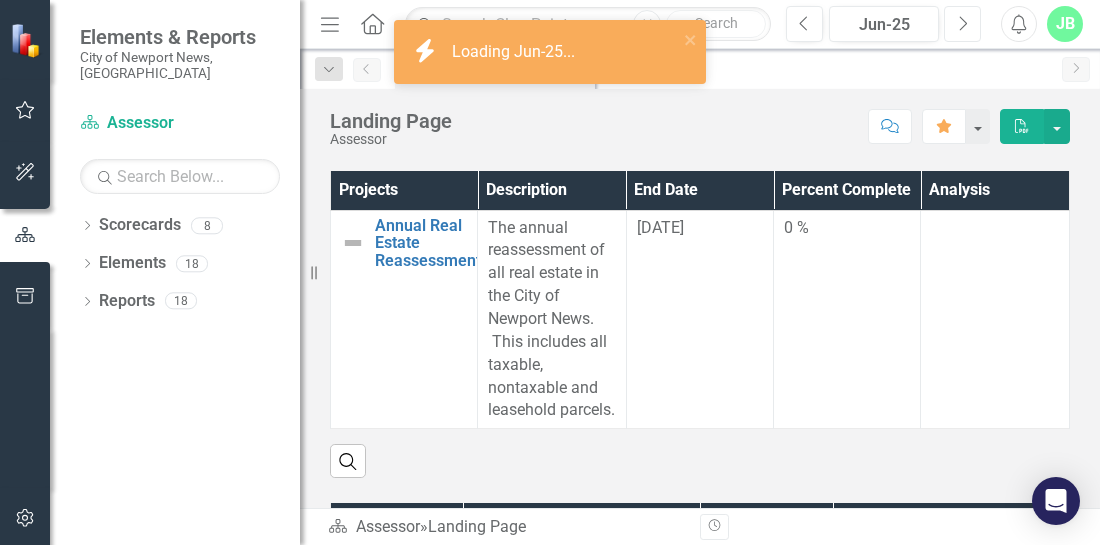 scroll, scrollTop: 540, scrollLeft: 0, axis: vertical 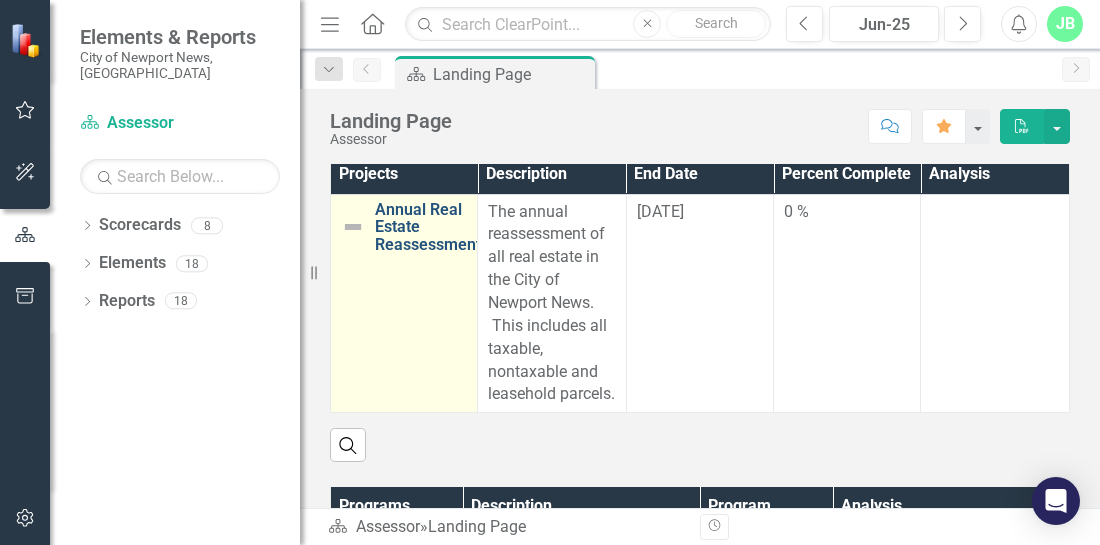 click on "Annual Real Estate Reassessment" at bounding box center (428, 227) 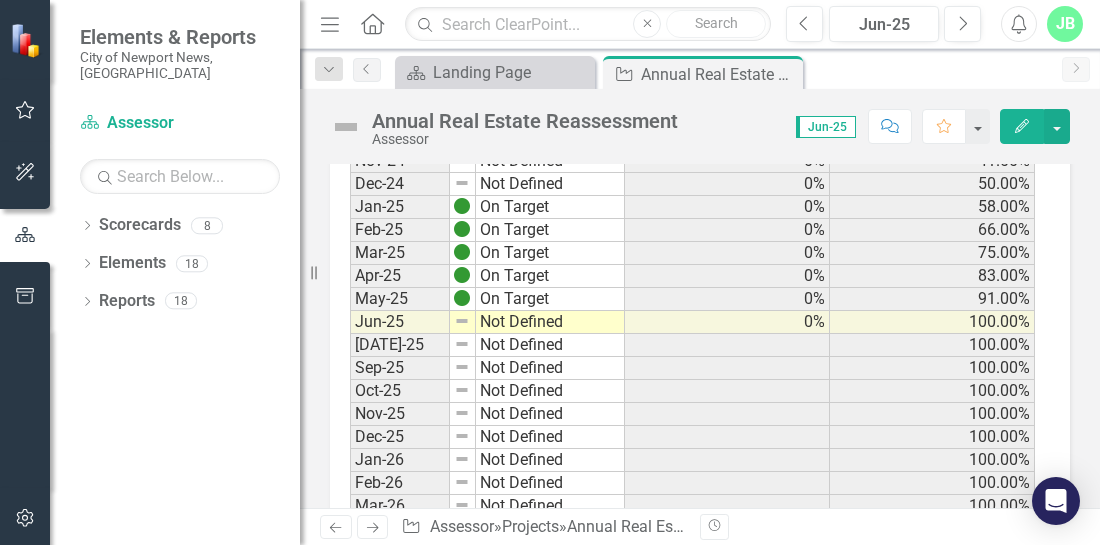 scroll, scrollTop: 1666, scrollLeft: 0, axis: vertical 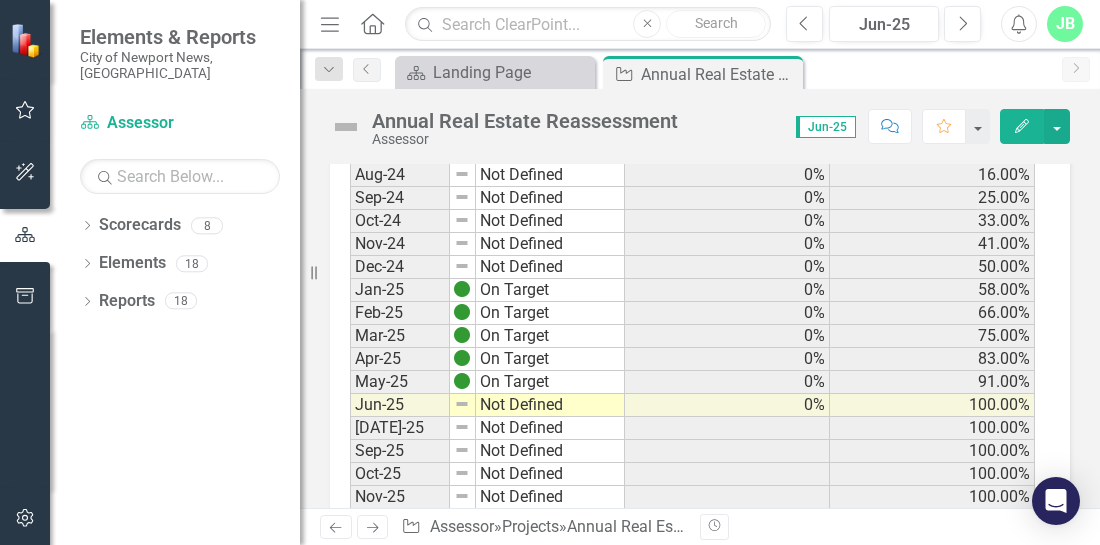 click on "Not Defined" at bounding box center [550, 405] 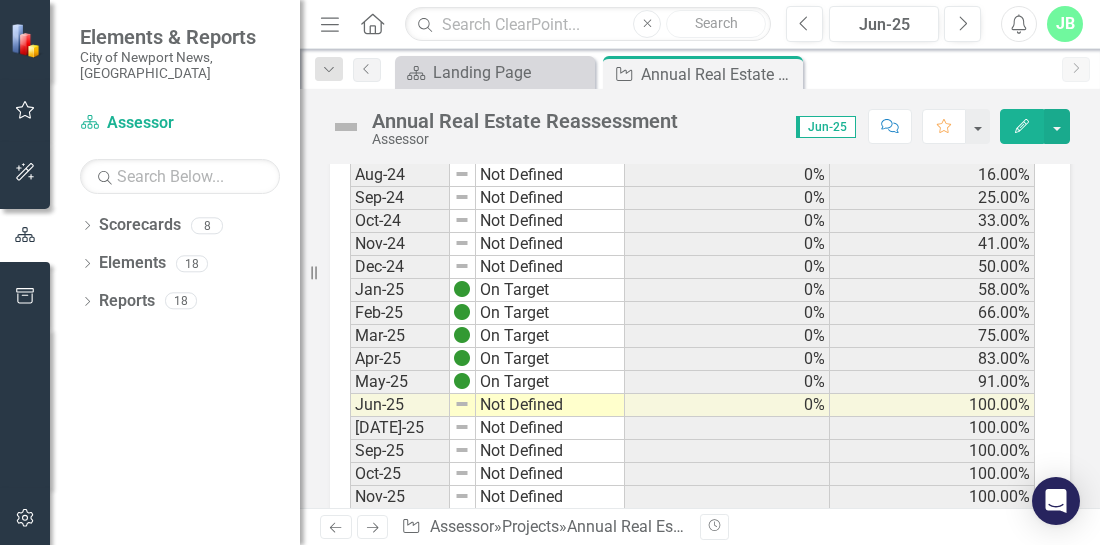 click on "Edit" 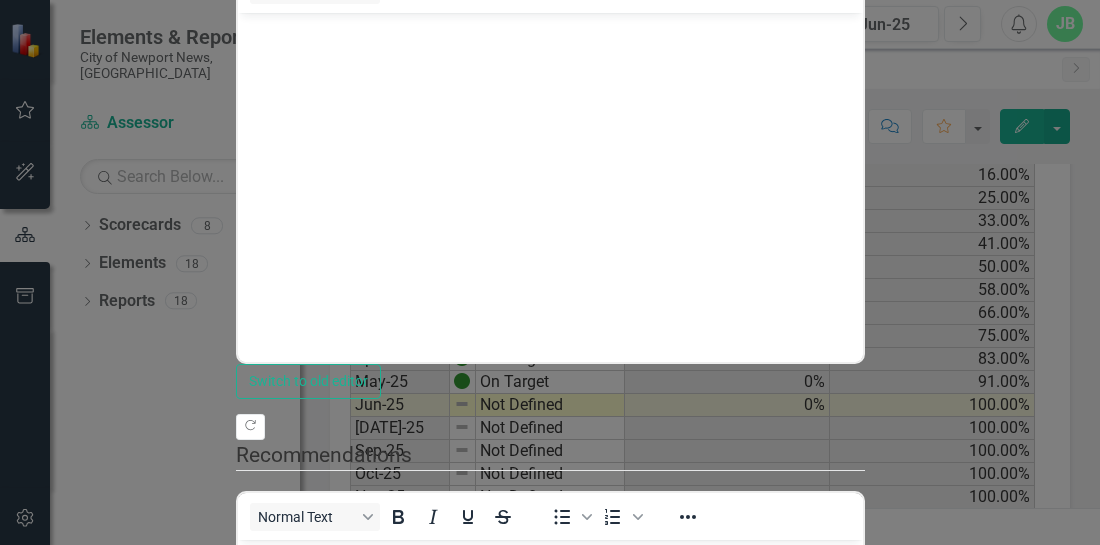 scroll, scrollTop: 0, scrollLeft: 0, axis: both 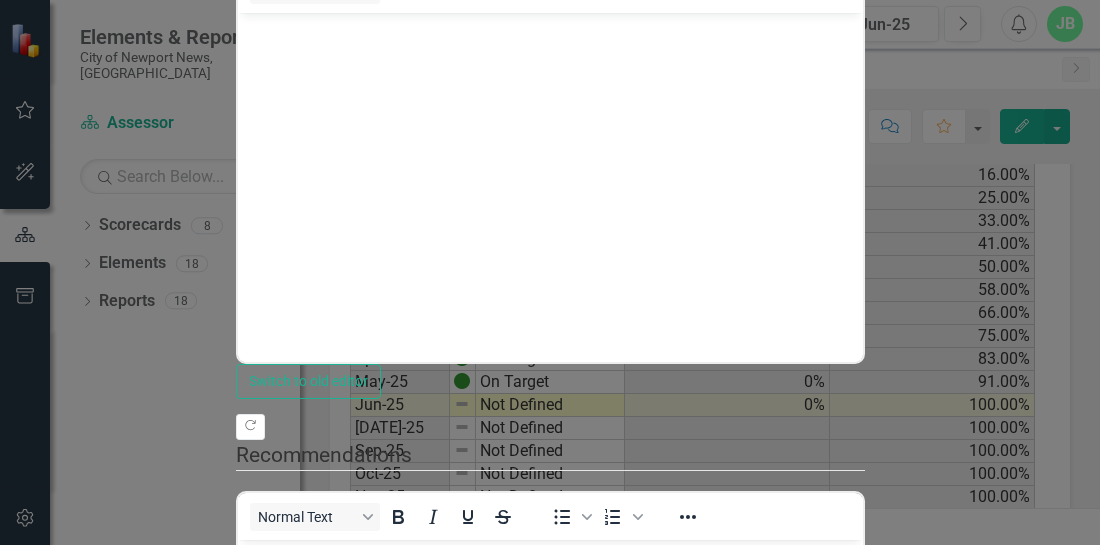 click on "Expand" at bounding box center [261, -256] 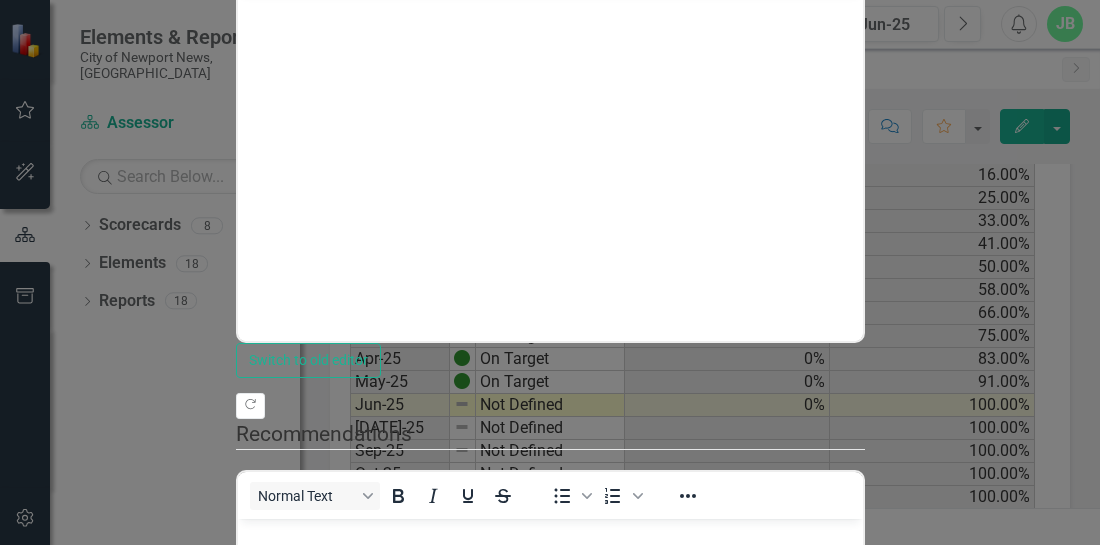 click on "On Target" at bounding box center [550, 923] 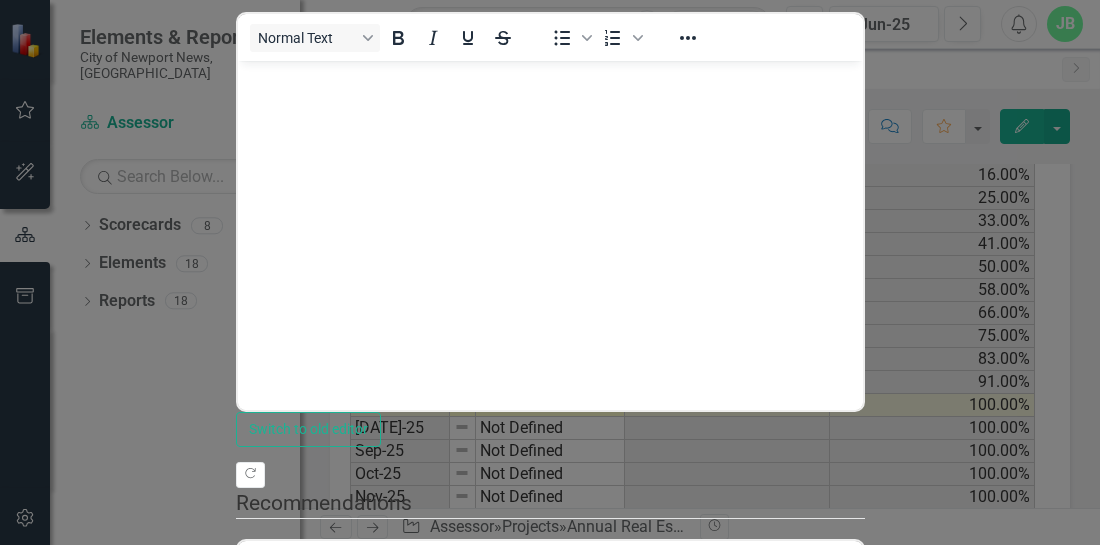 click on "0" at bounding box center [550, -99] 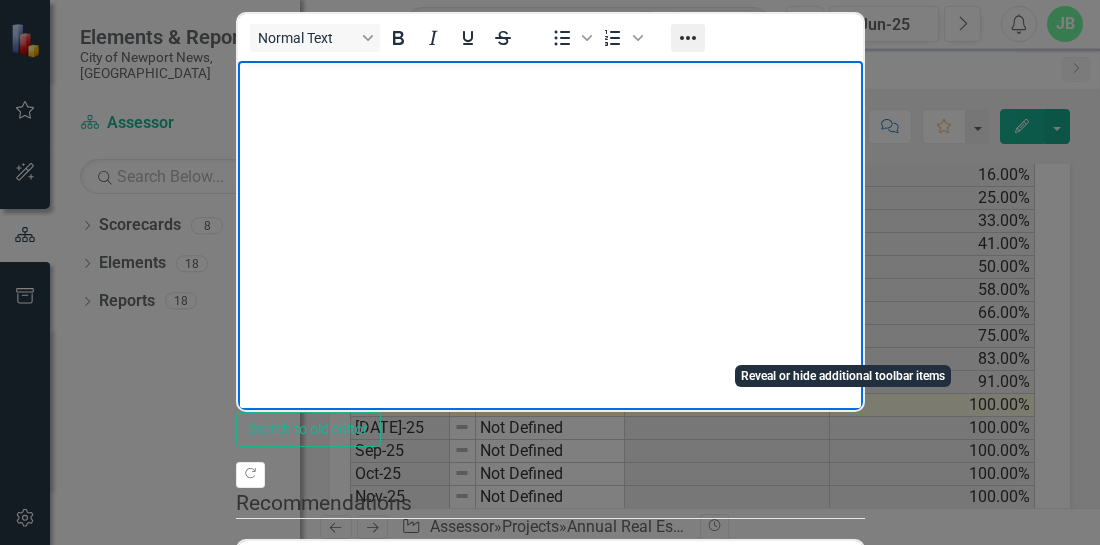 type 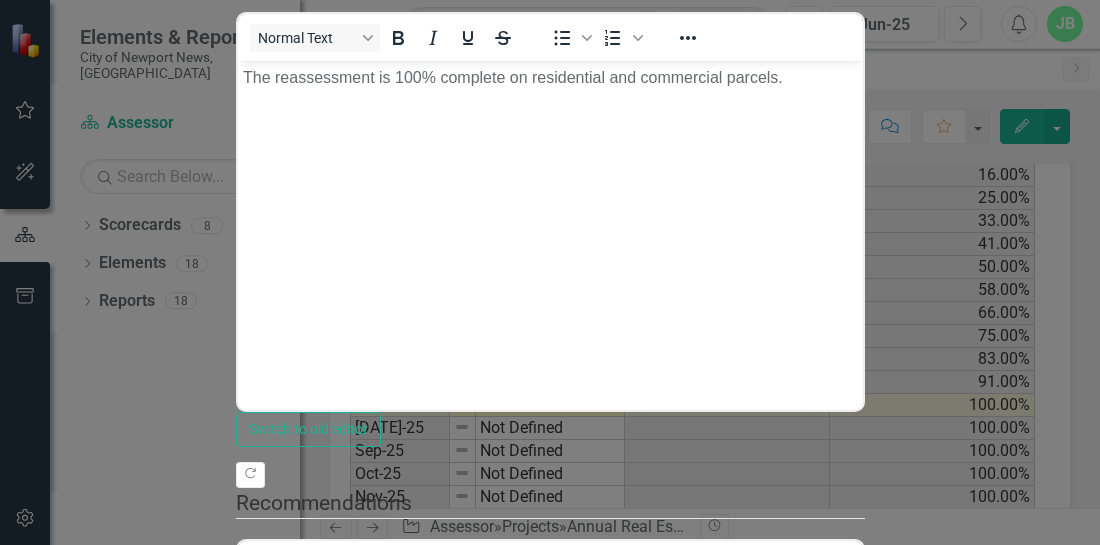click on "Save" at bounding box center [332, 1097] 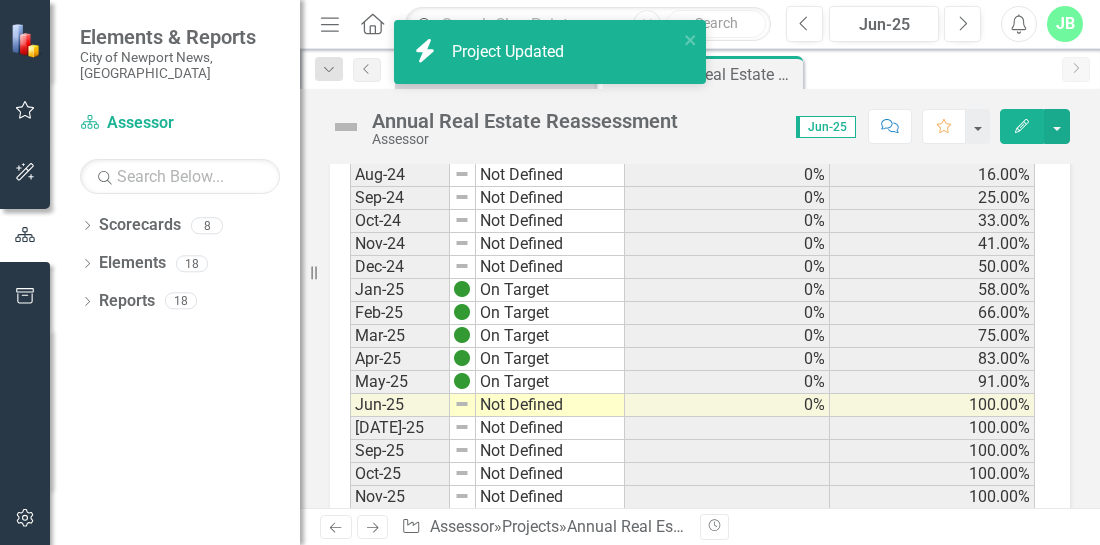 scroll, scrollTop: 0, scrollLeft: 0, axis: both 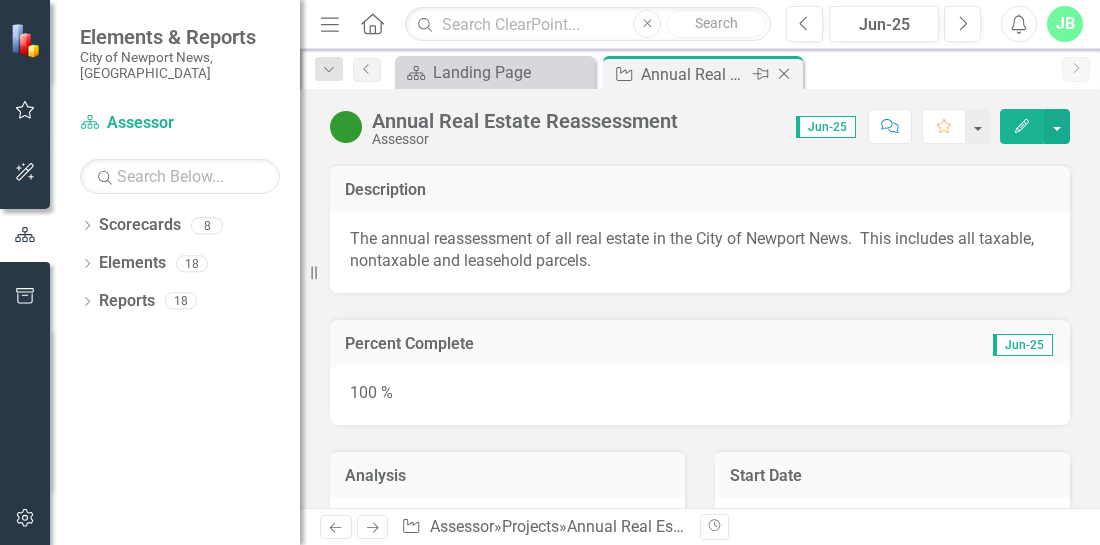 click on "Close" 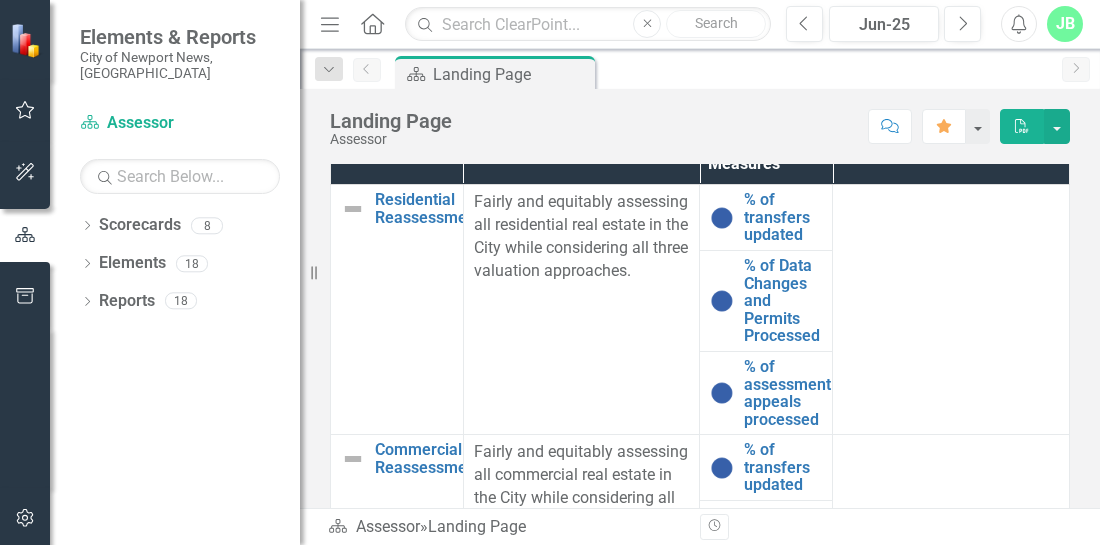 scroll, scrollTop: 907, scrollLeft: 0, axis: vertical 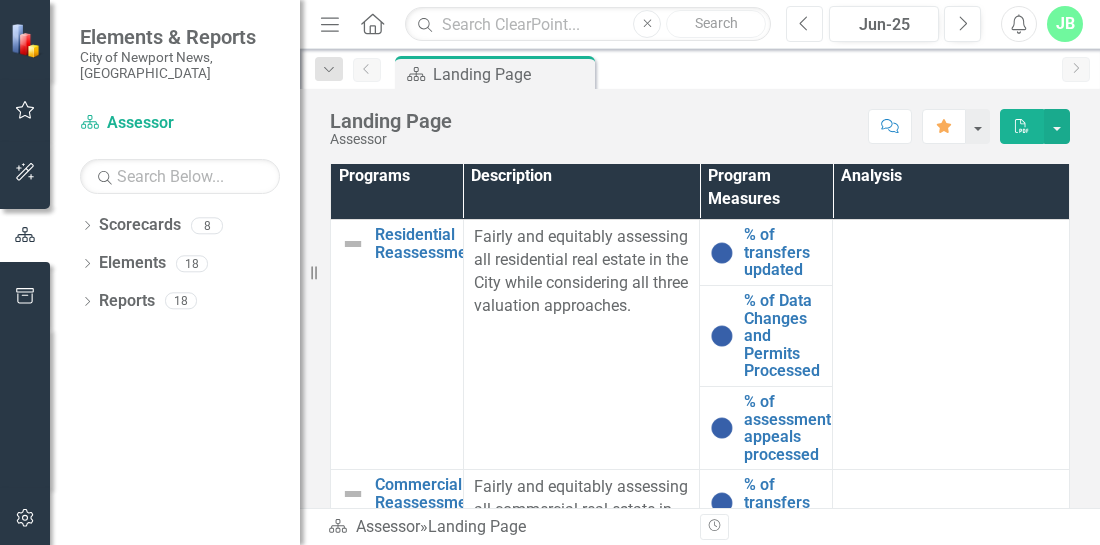 click on "Previous" 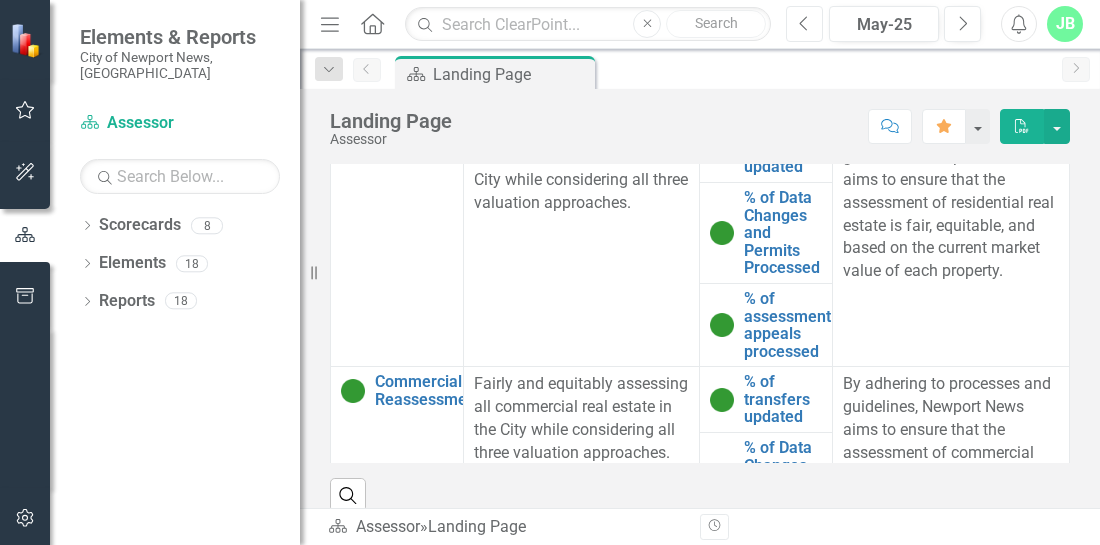scroll, scrollTop: 969, scrollLeft: 0, axis: vertical 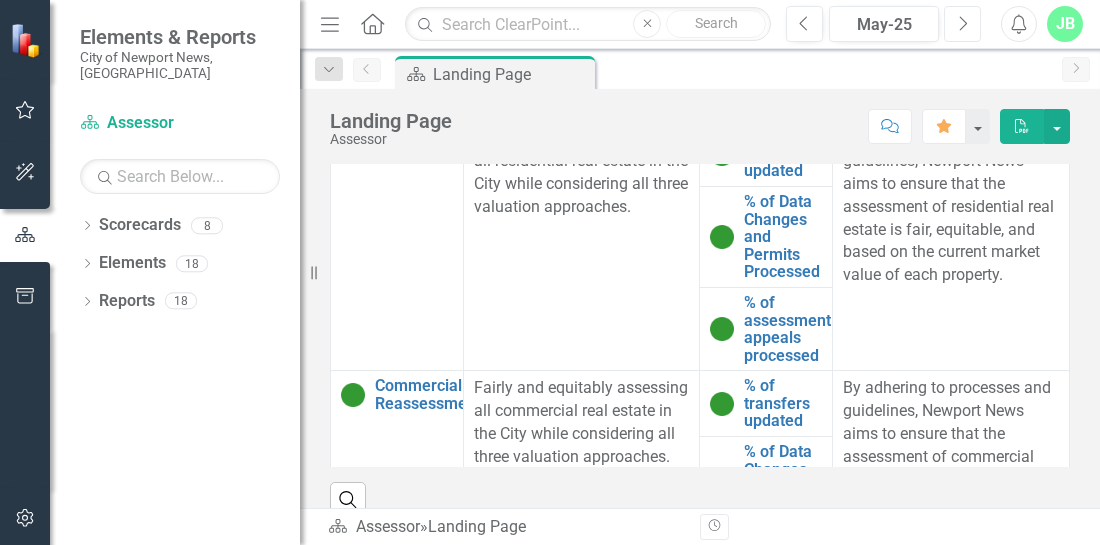 click on "Next" 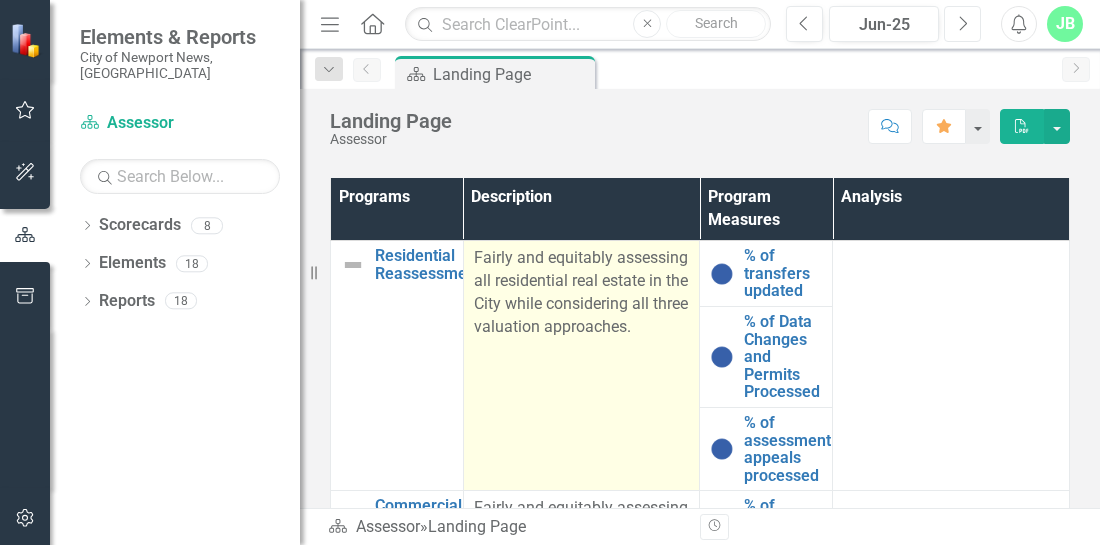 scroll, scrollTop: 861, scrollLeft: 0, axis: vertical 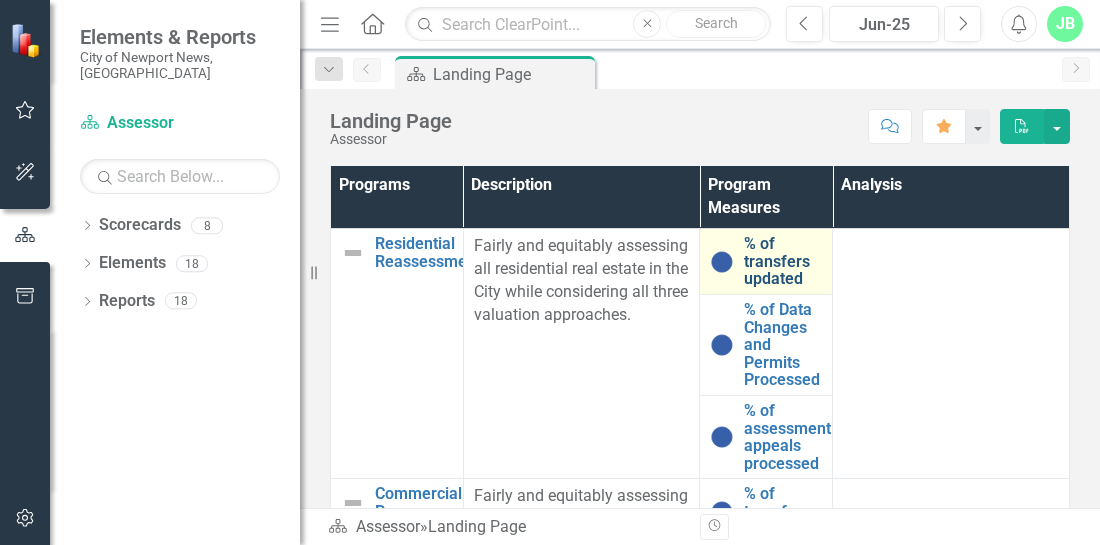 click on "% of transfers updated" at bounding box center (783, 261) 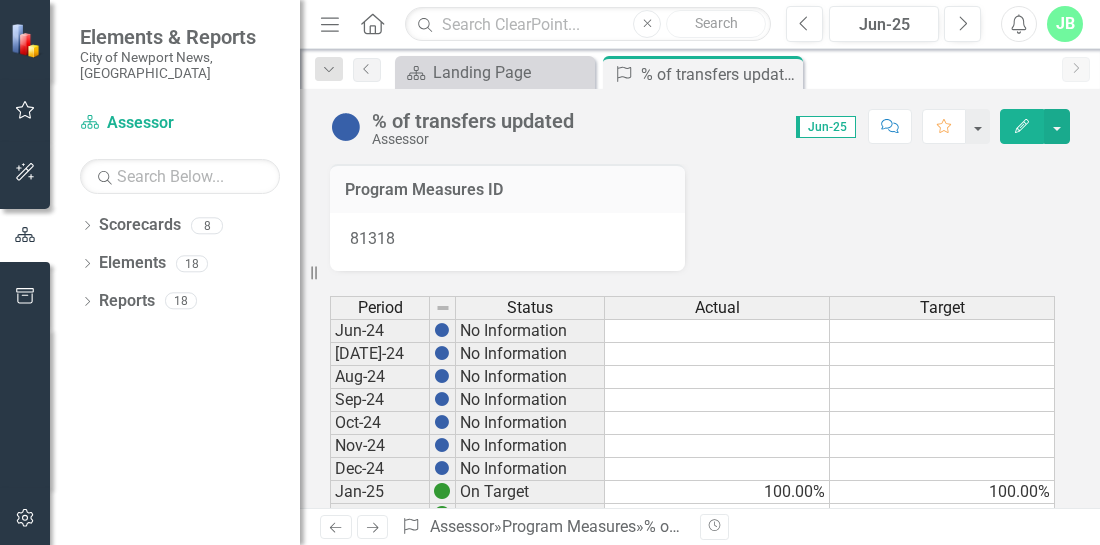 drag, startPoint x: 1095, startPoint y: 224, endPoint x: 1096, endPoint y: 261, distance: 37.01351 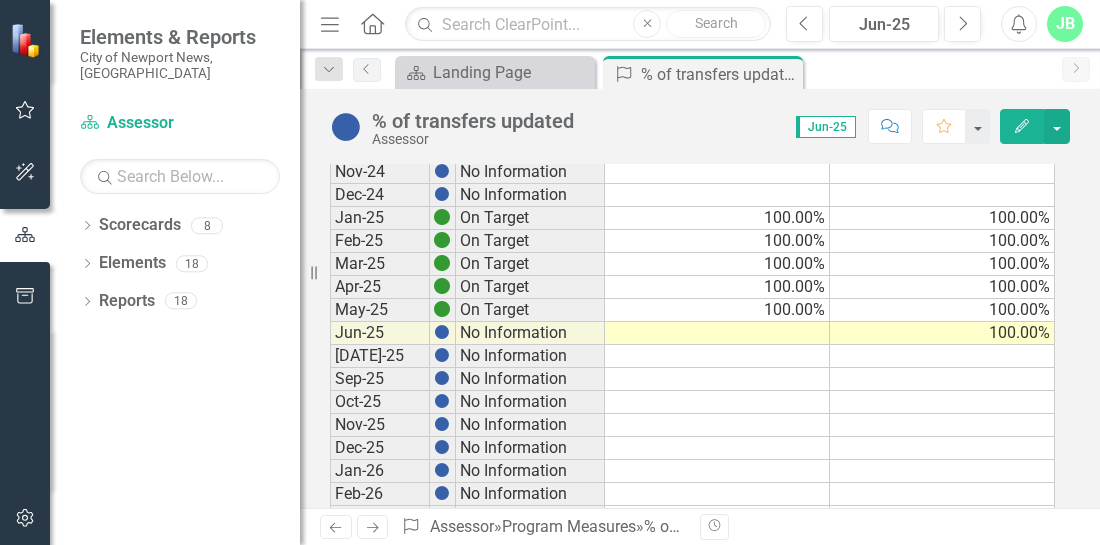 scroll, scrollTop: 280, scrollLeft: 0, axis: vertical 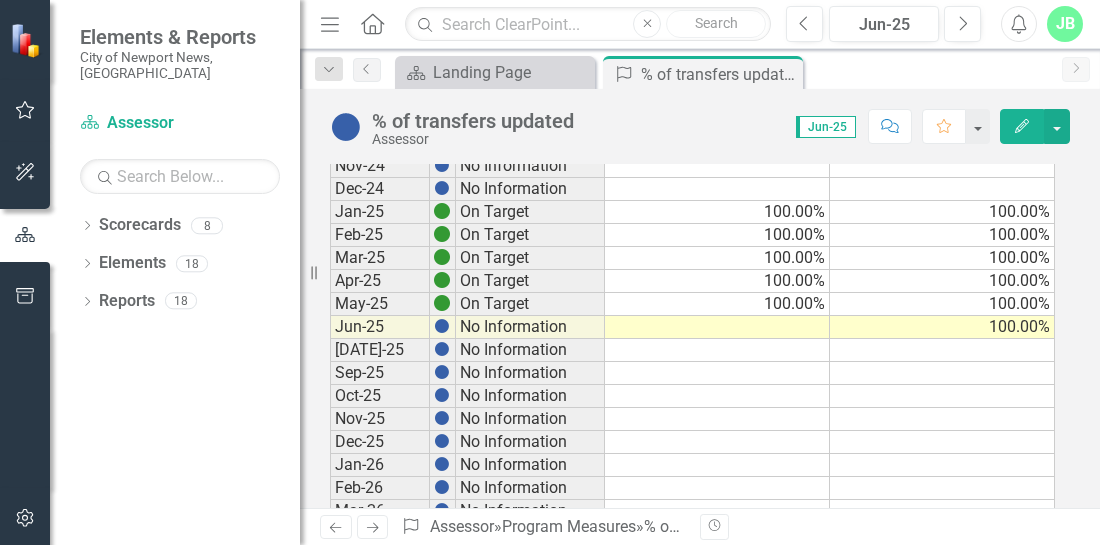 click at bounding box center [717, 327] 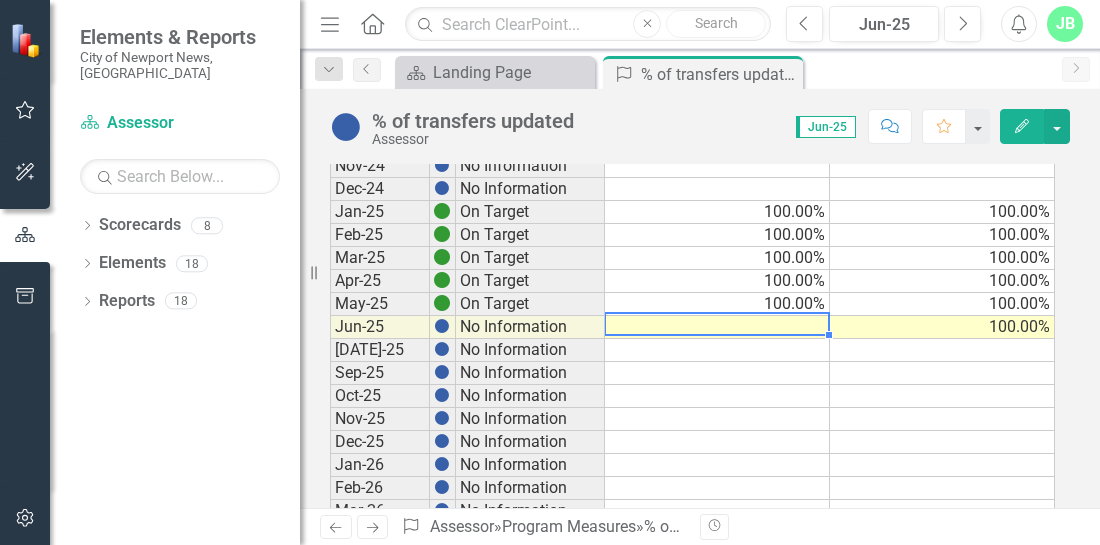 click at bounding box center [717, 327] 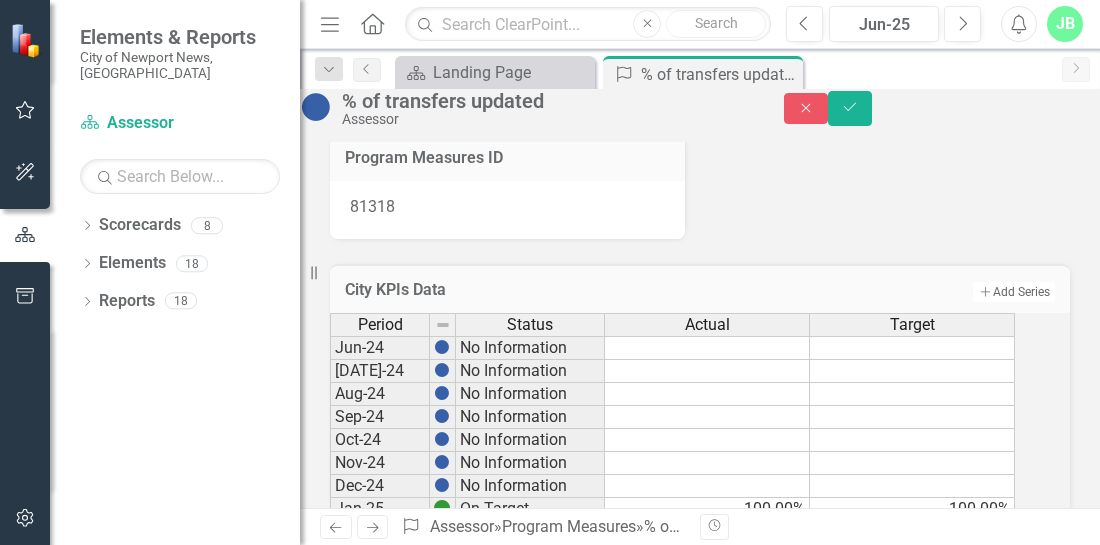 scroll, scrollTop: 0, scrollLeft: 0, axis: both 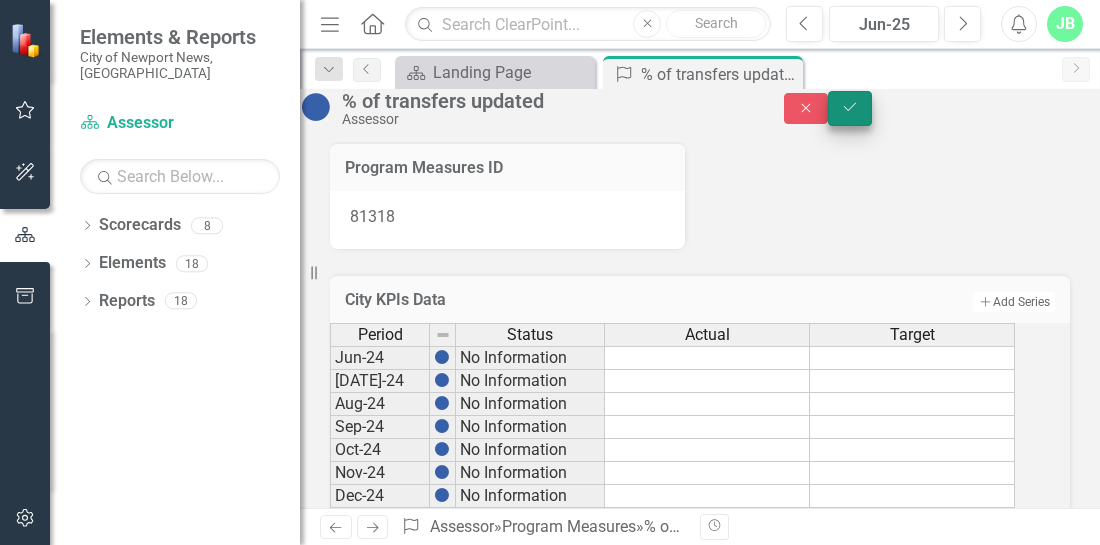 type on "100" 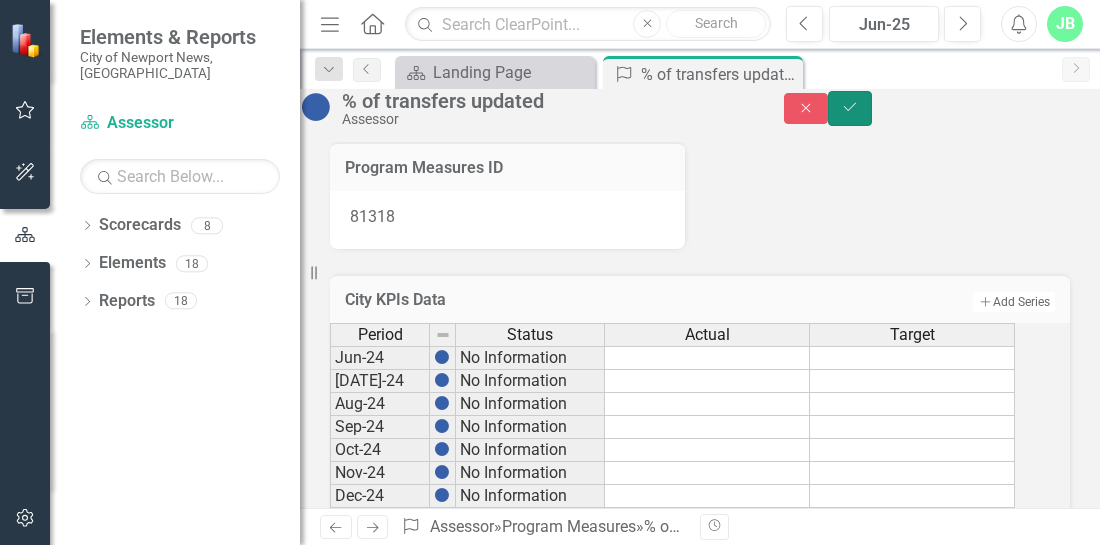 click on "Save" 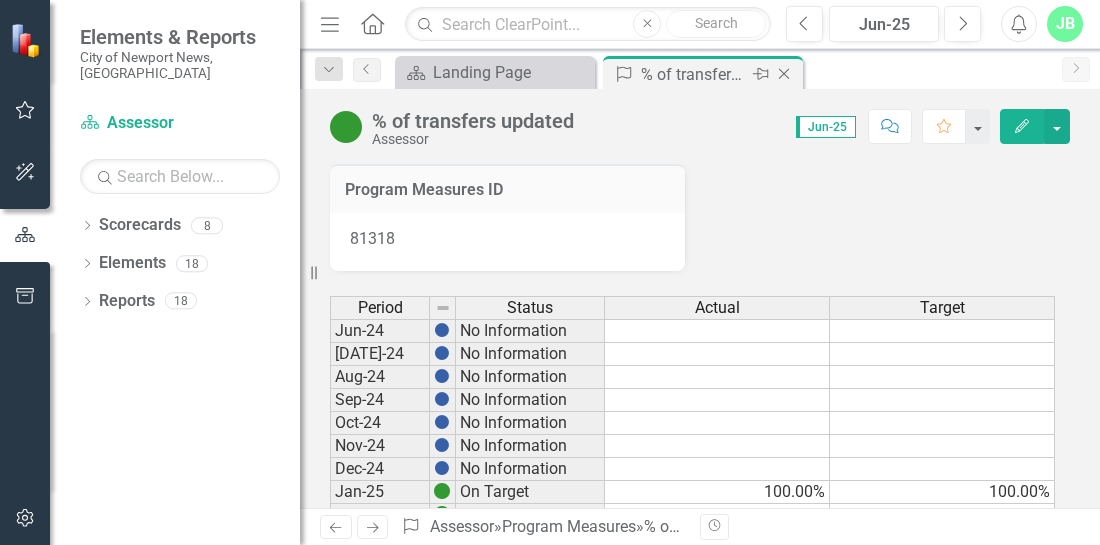 click on "Close" 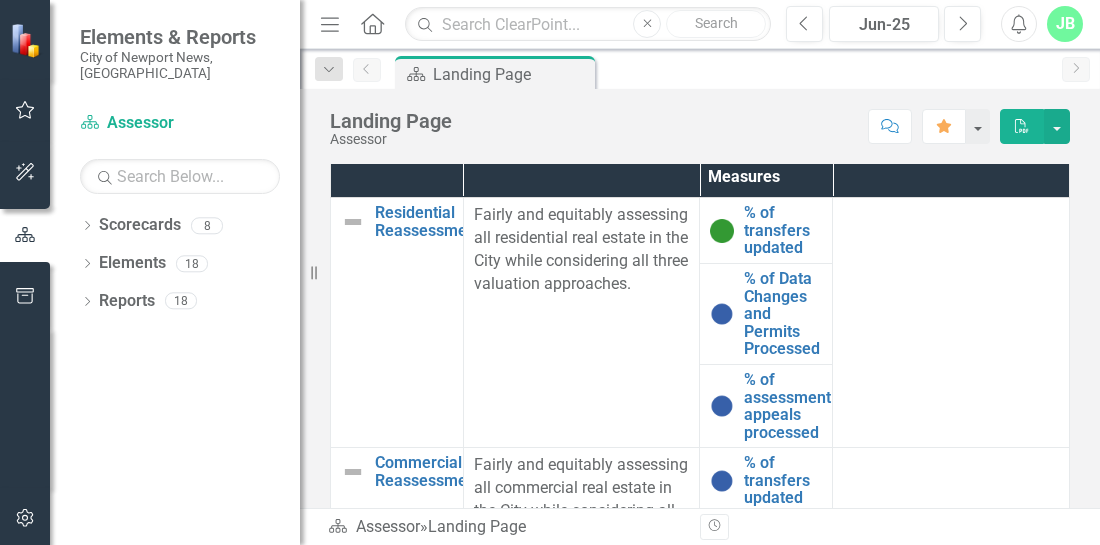 scroll, scrollTop: 896, scrollLeft: 0, axis: vertical 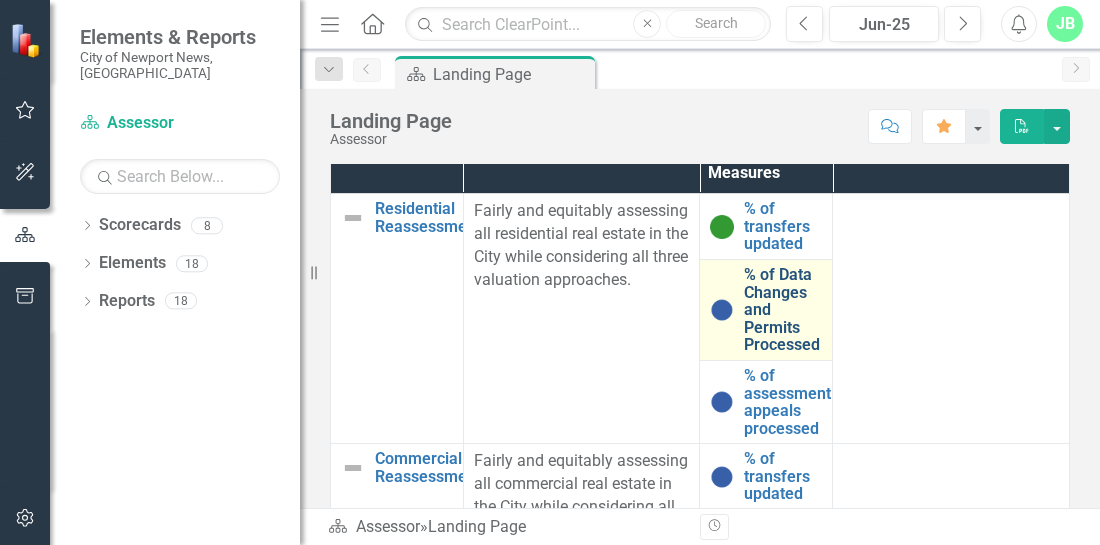 click on "% of Data Changes and Permits Processed" at bounding box center (783, 310) 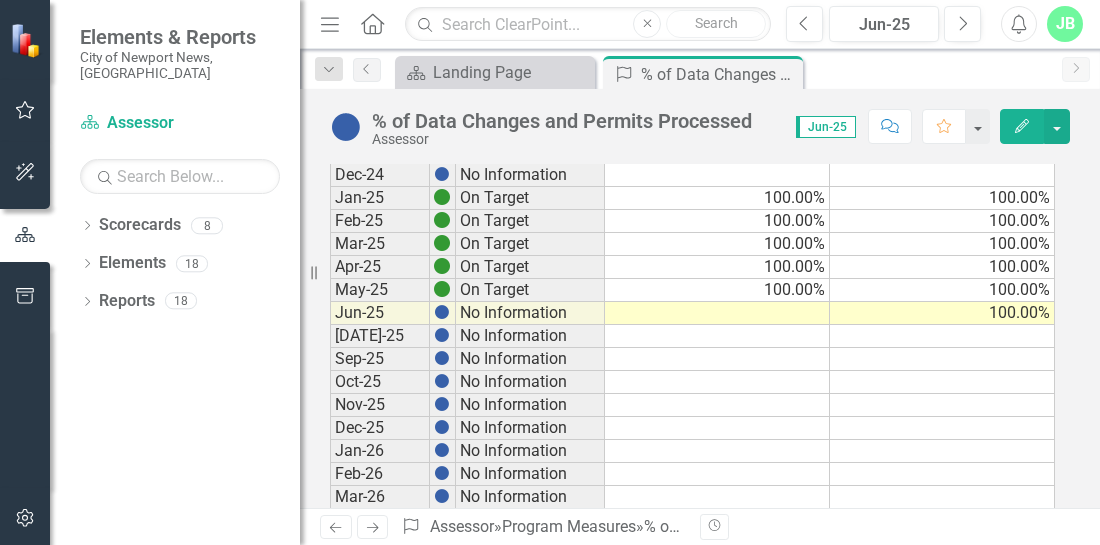 scroll, scrollTop: 279, scrollLeft: 0, axis: vertical 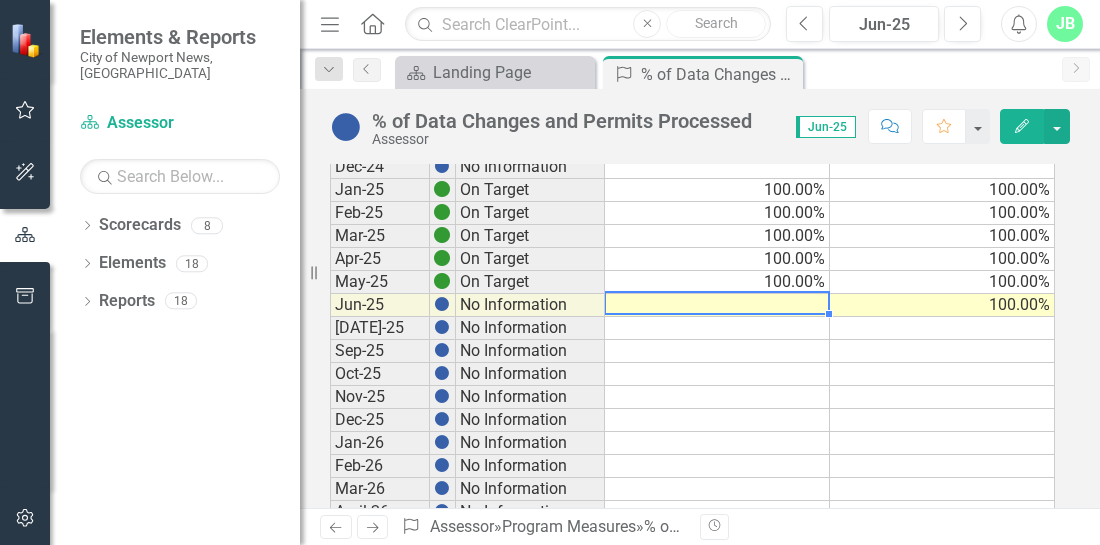 click at bounding box center (717, 305) 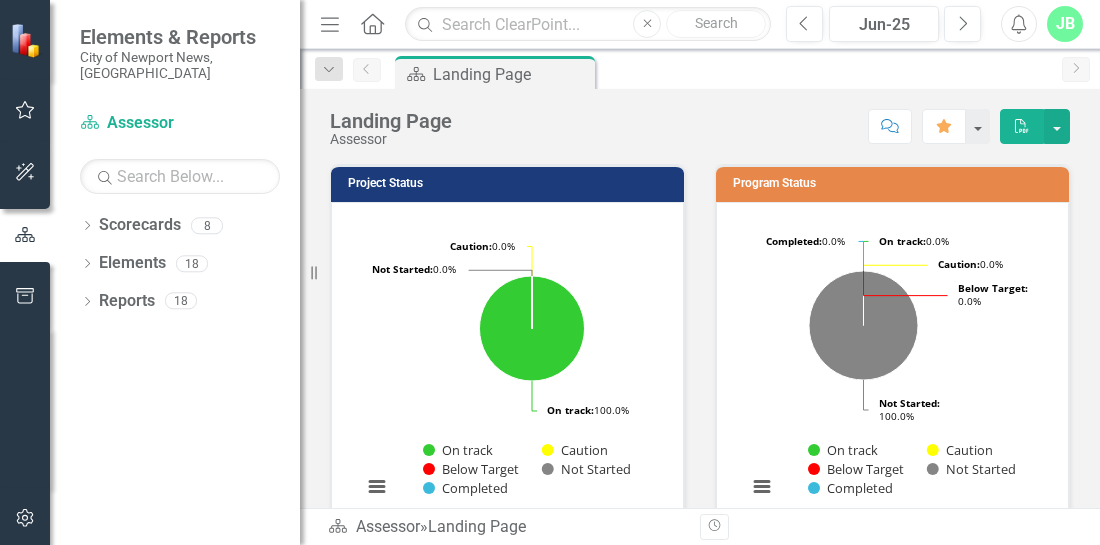scroll, scrollTop: 0, scrollLeft: 0, axis: both 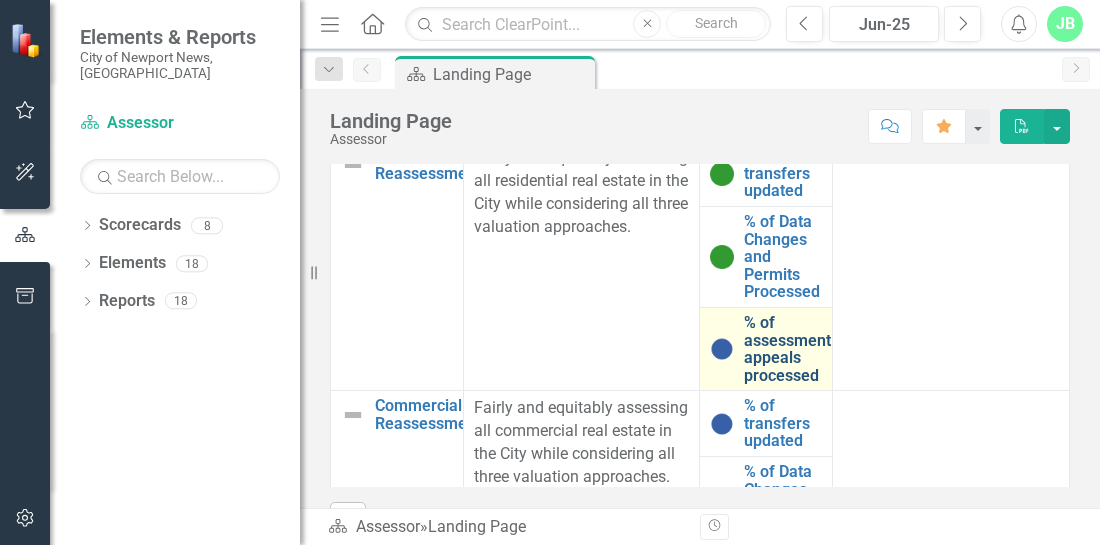 click on "% of assessment appeals processed" at bounding box center [787, 349] 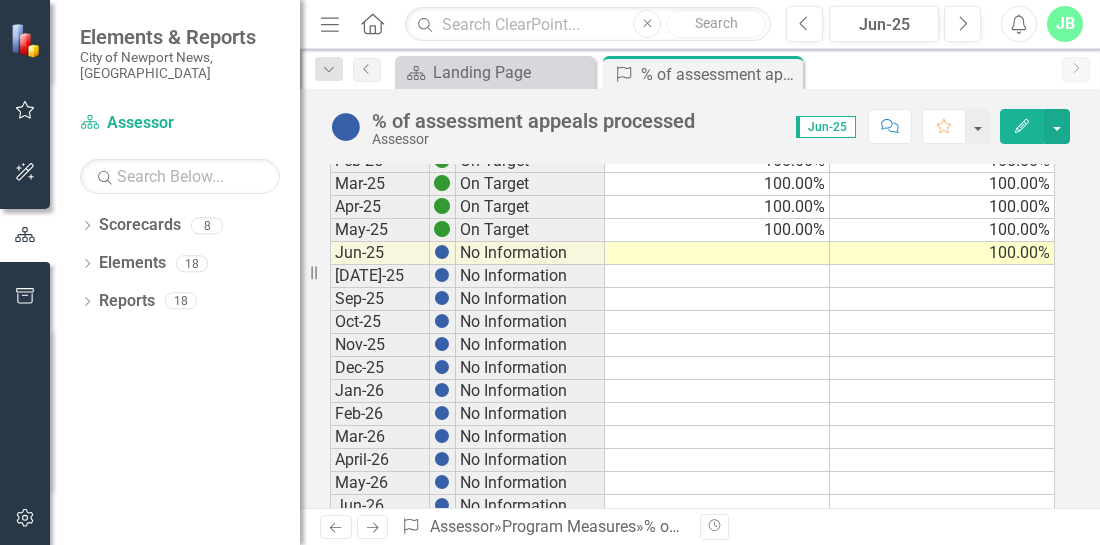 scroll, scrollTop: 329, scrollLeft: 0, axis: vertical 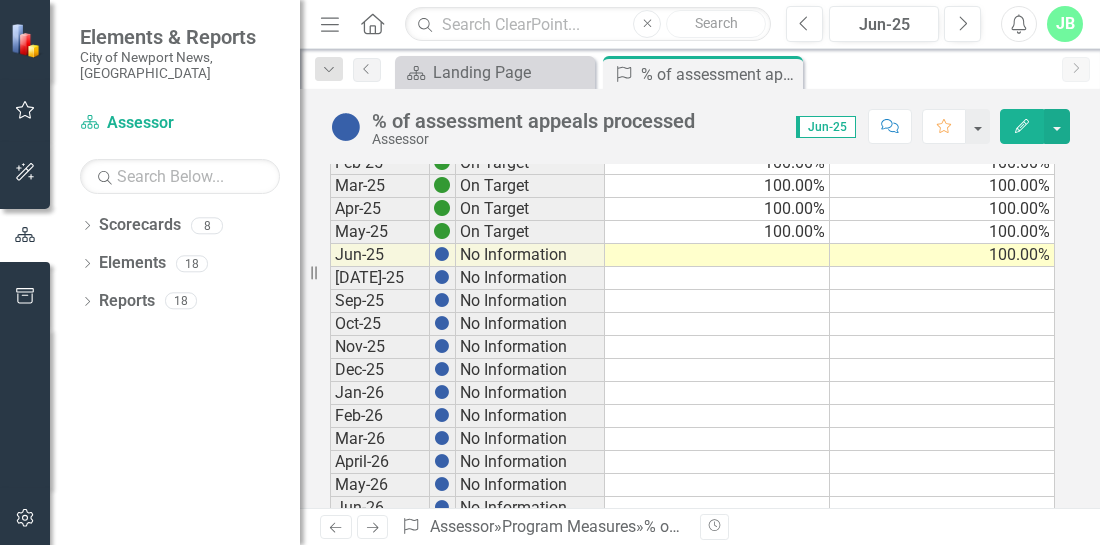 click at bounding box center (717, 255) 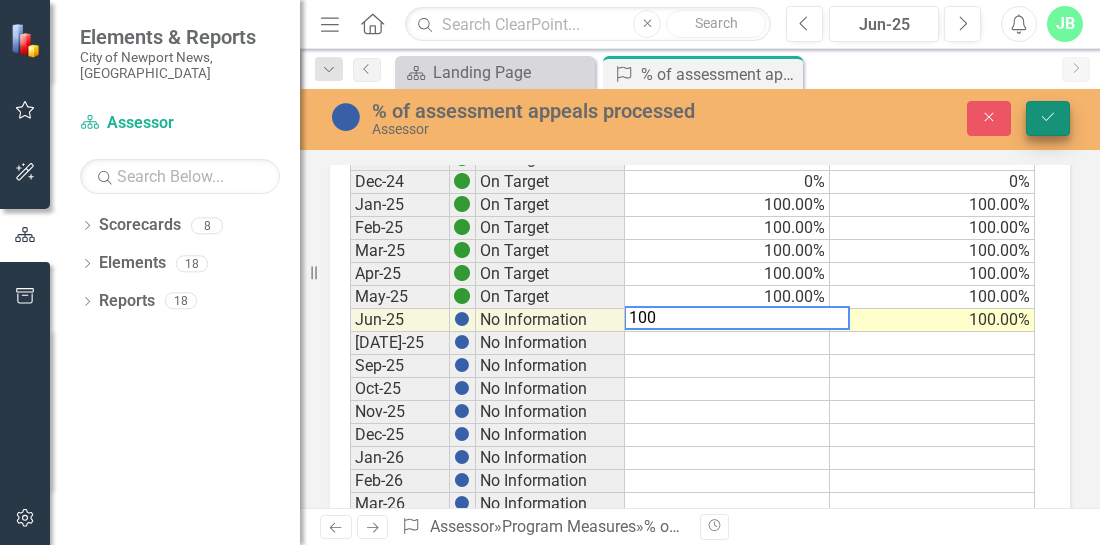 type on "100" 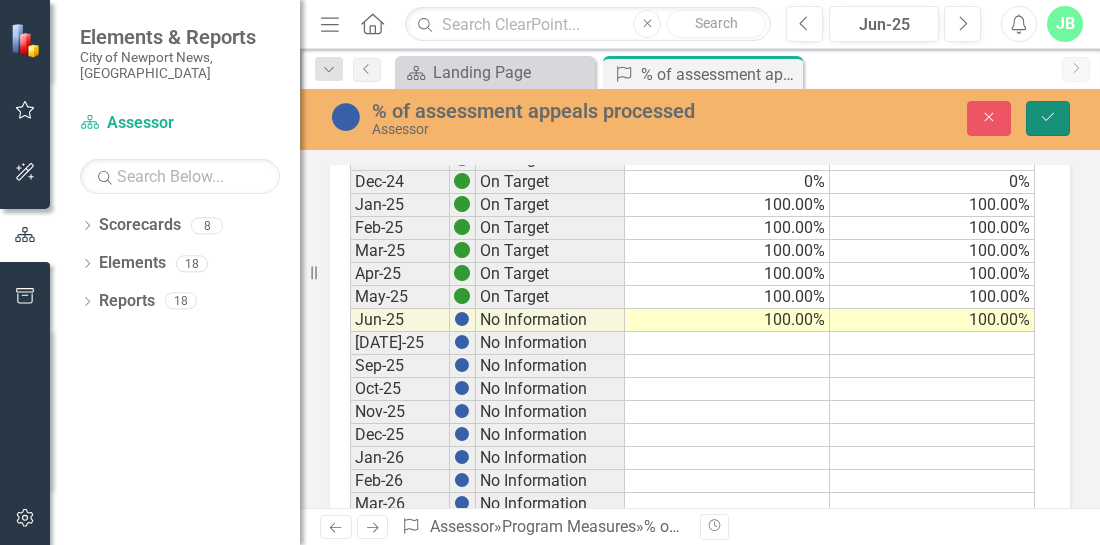 click on "Save" at bounding box center [1048, 118] 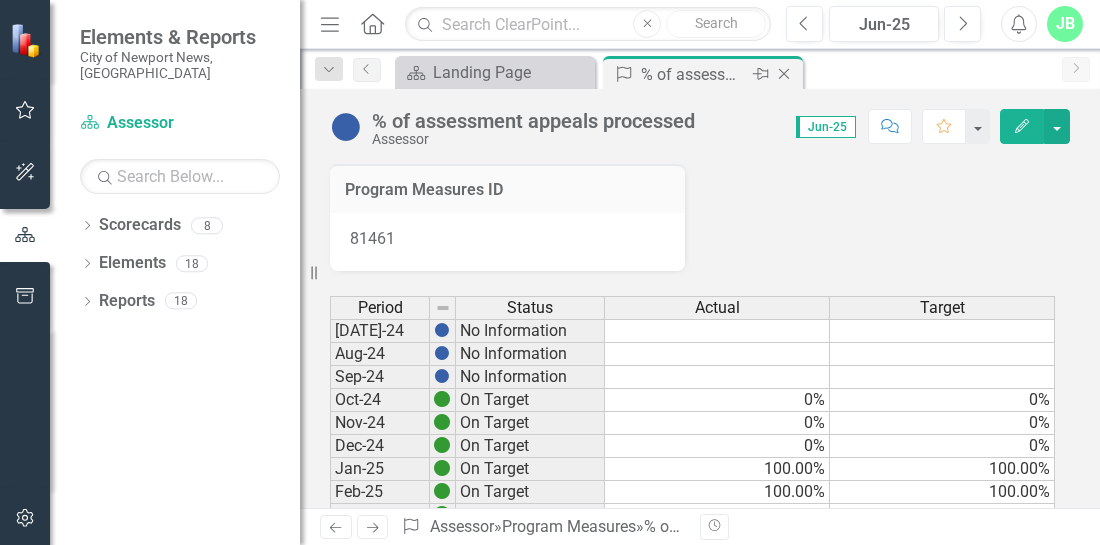click on "Close" 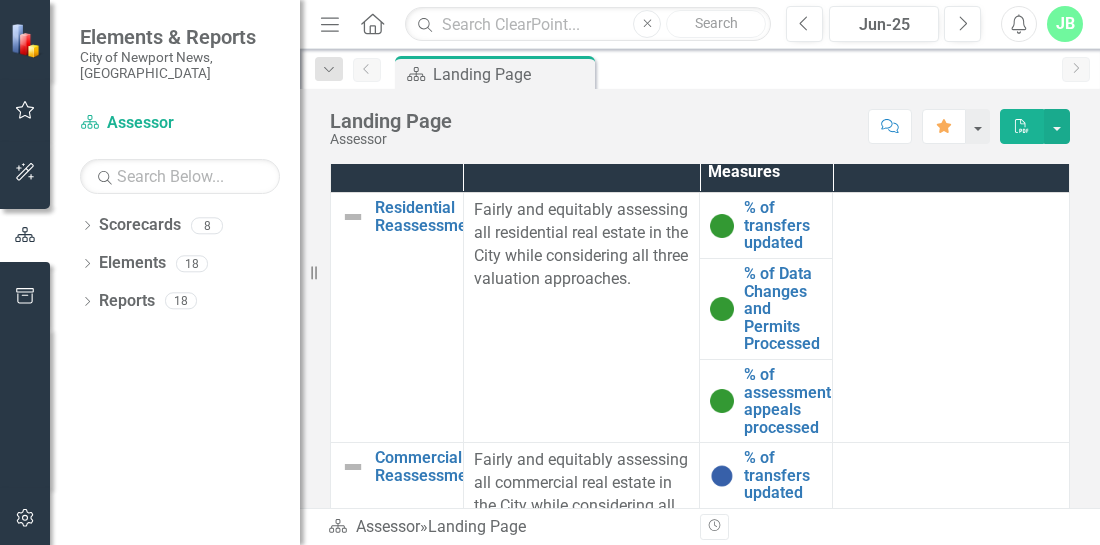 scroll, scrollTop: 1040, scrollLeft: 0, axis: vertical 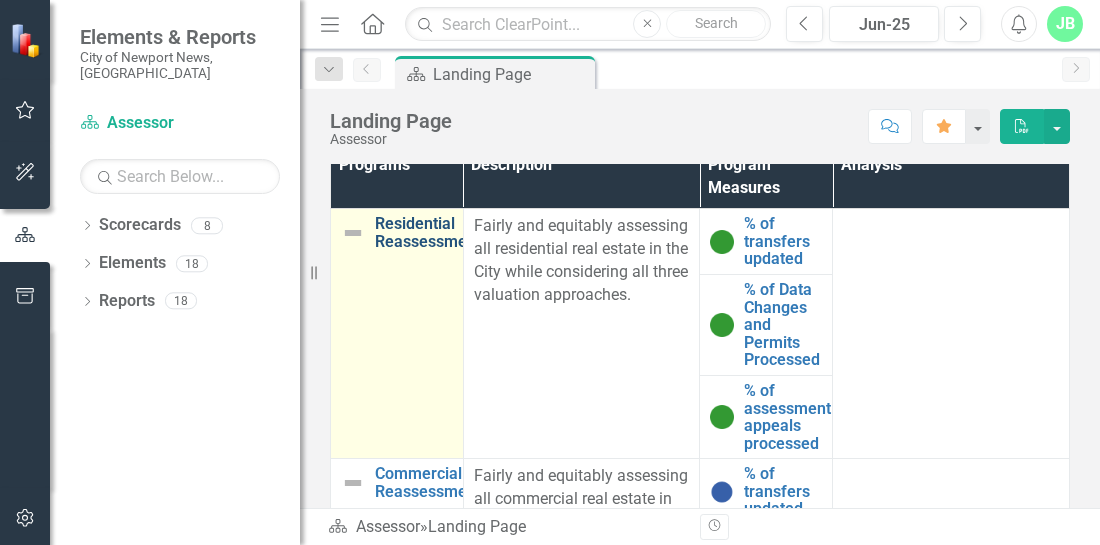 click on "Residential Reassessment" at bounding box center (428, 232) 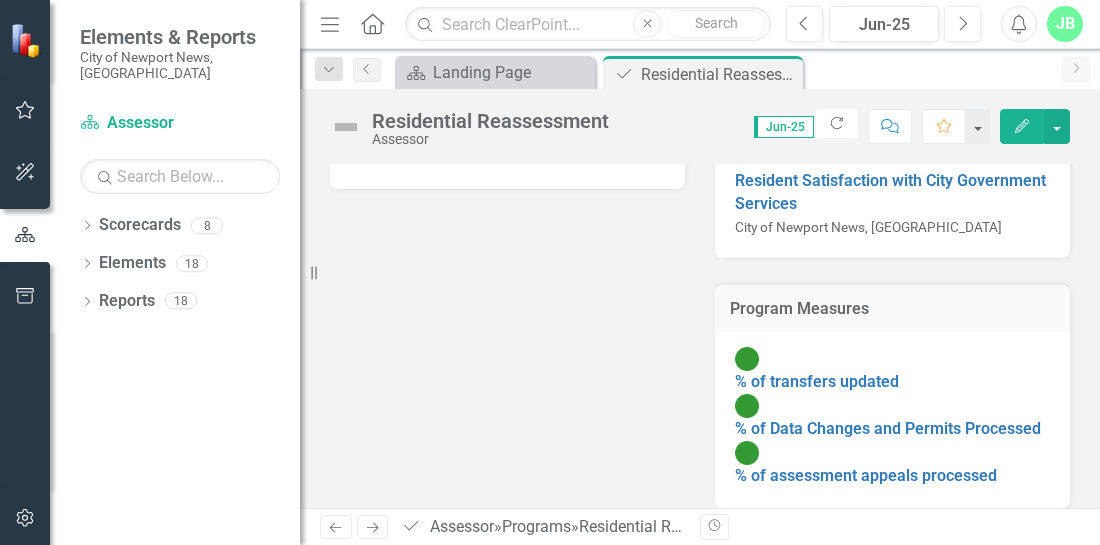 scroll, scrollTop: 0, scrollLeft: 0, axis: both 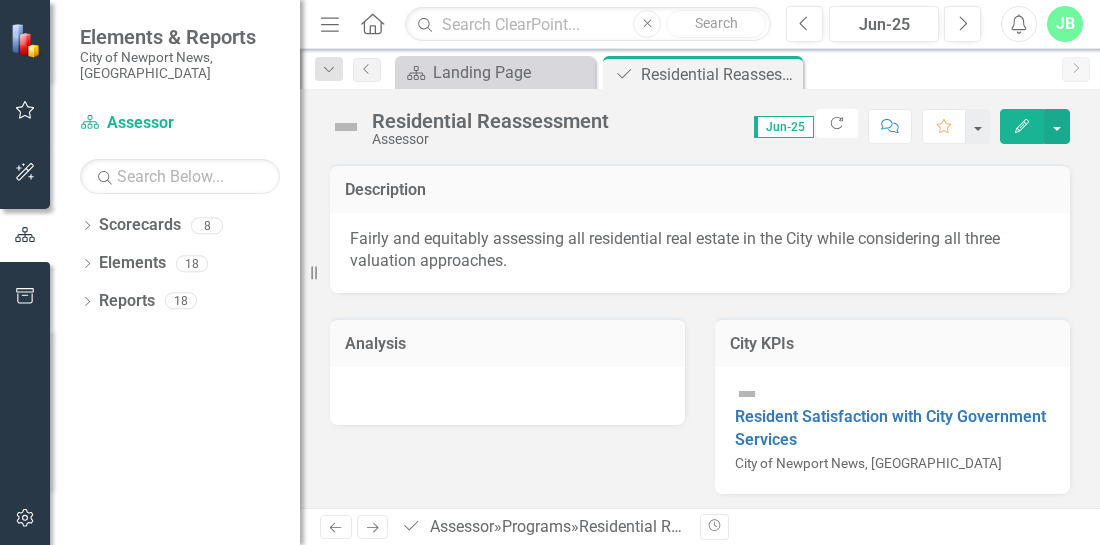 click at bounding box center (507, 396) 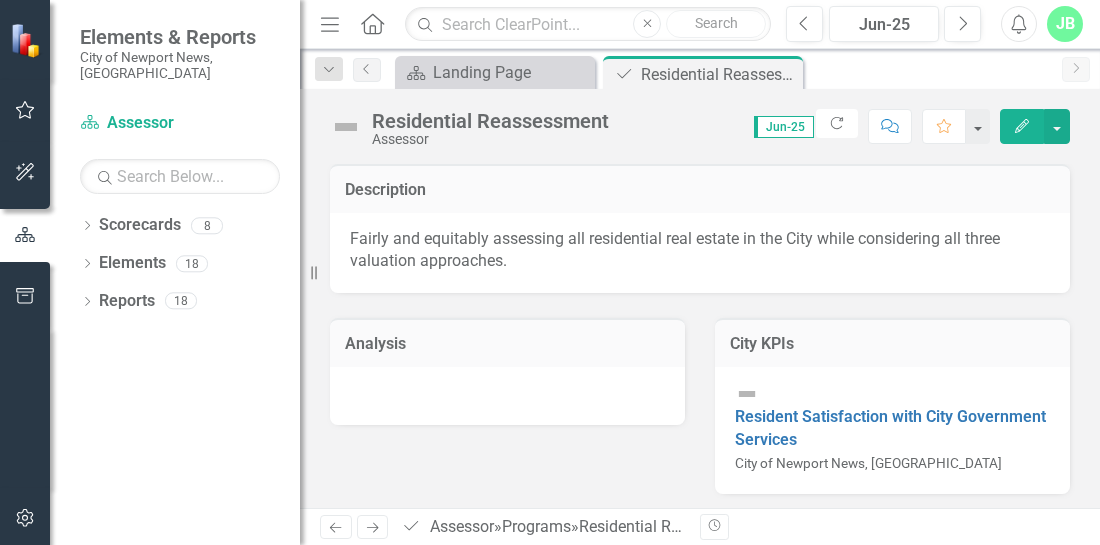click on "Edit" 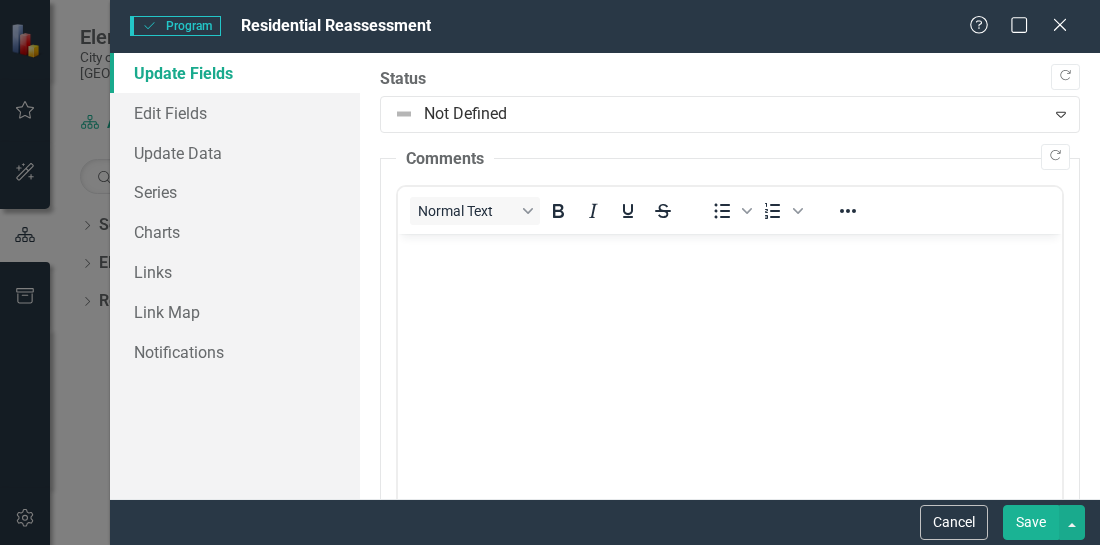 scroll, scrollTop: 0, scrollLeft: 0, axis: both 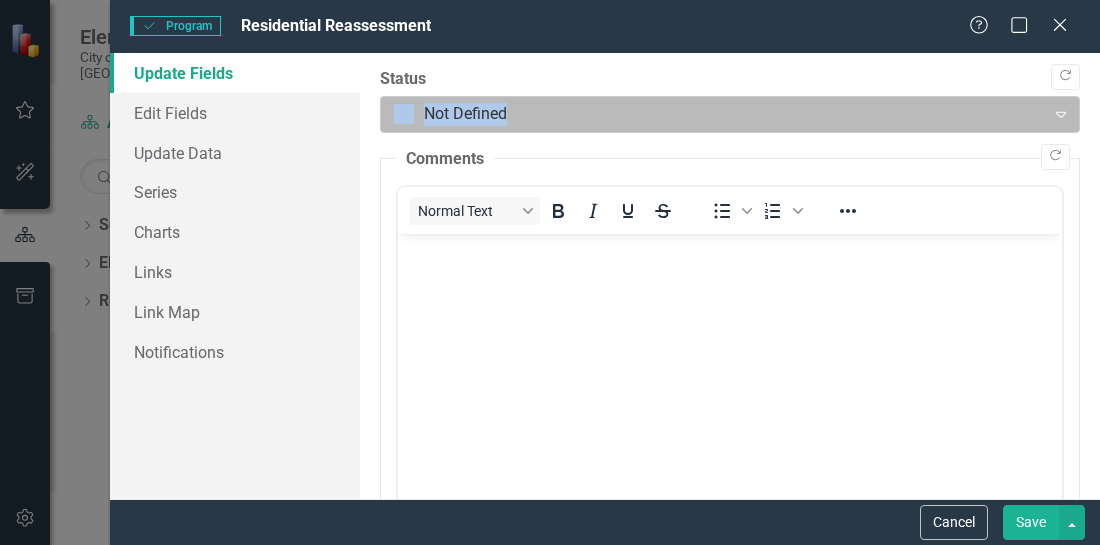 click on "Status Not Defined Expand" at bounding box center [730, 100] 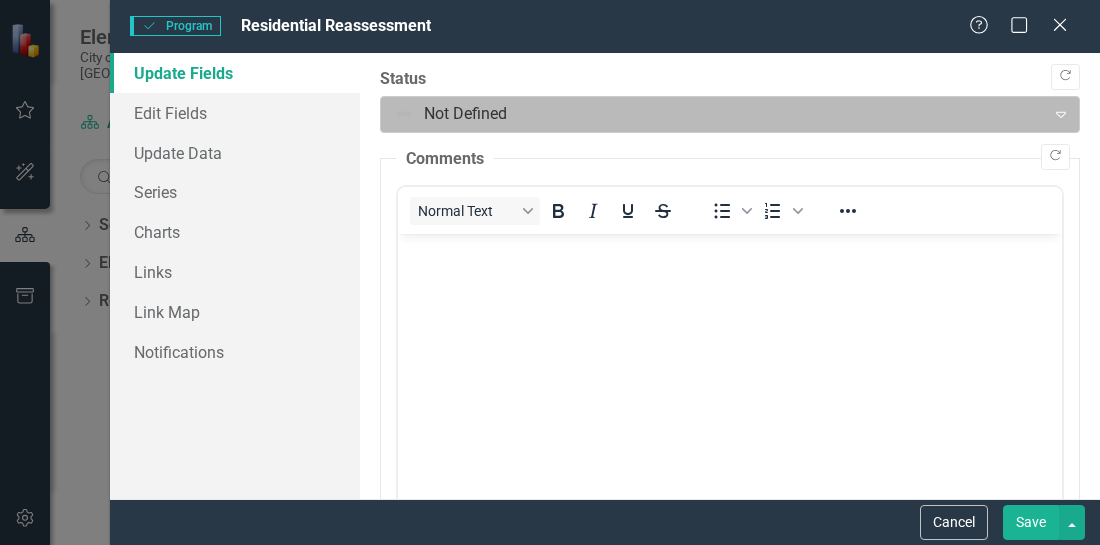 click at bounding box center [713, 114] 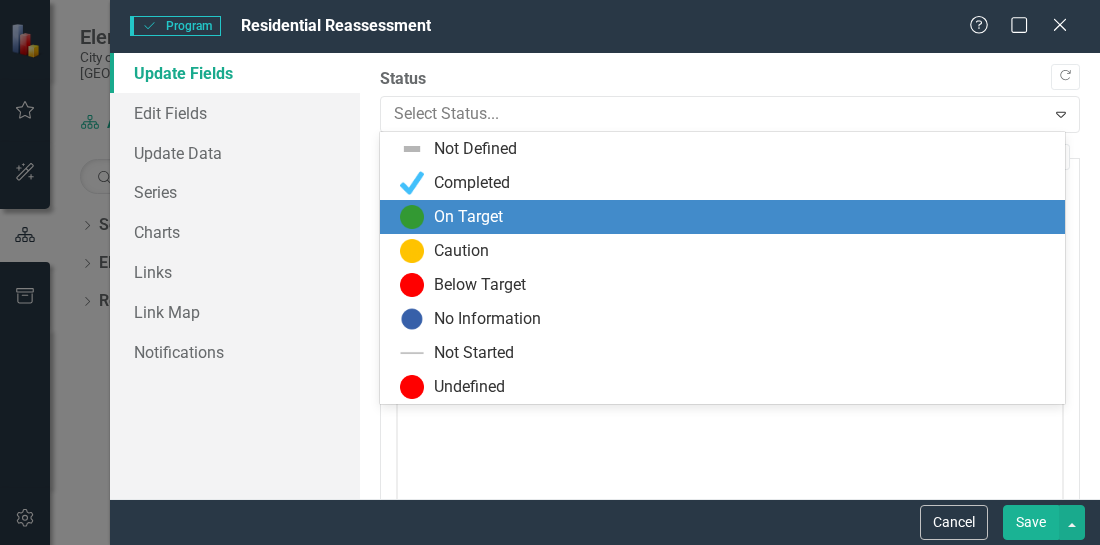 click on "On Target" at bounding box center [468, 217] 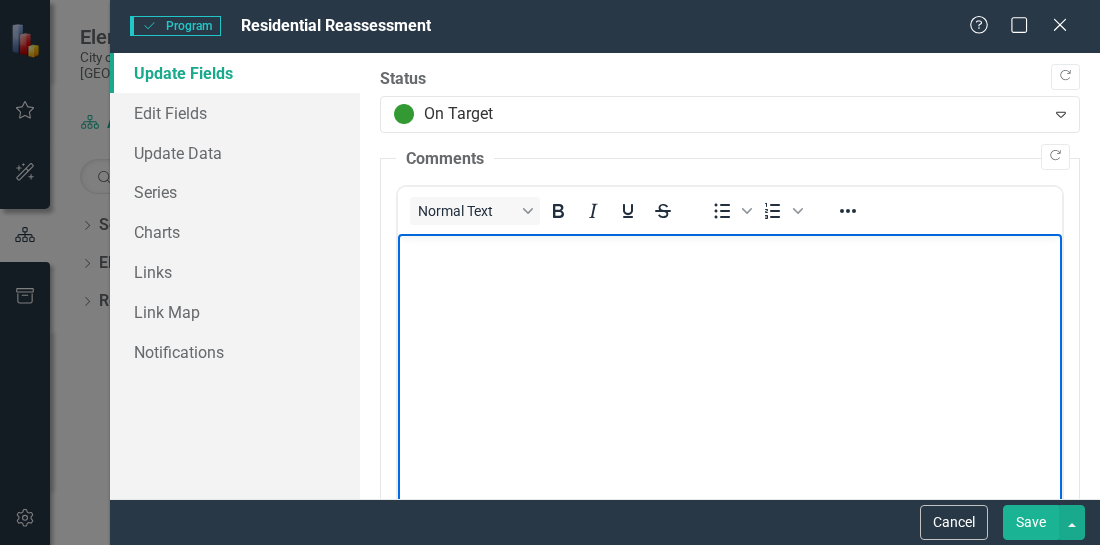 click at bounding box center (730, 251) 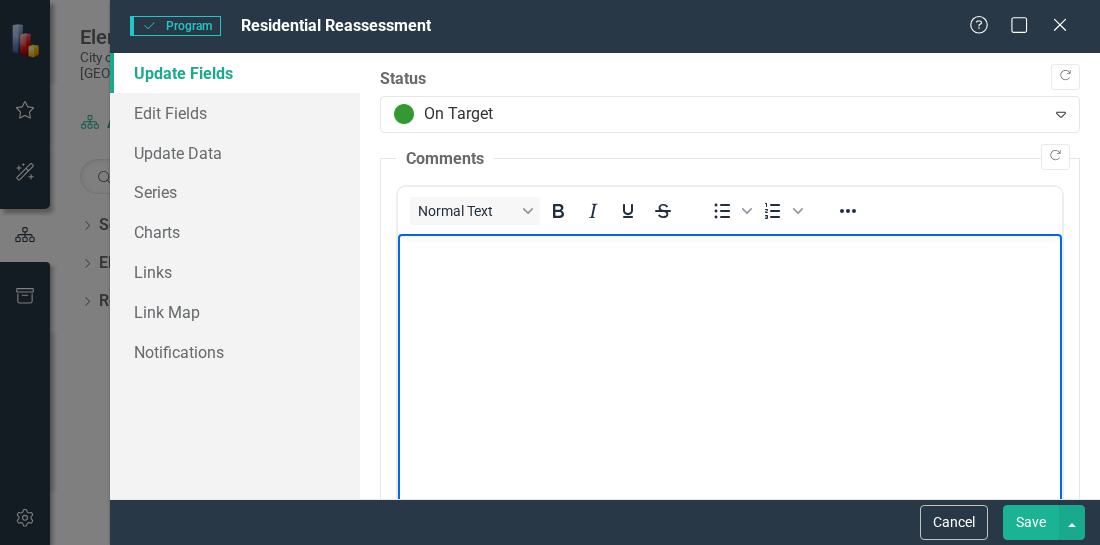 type 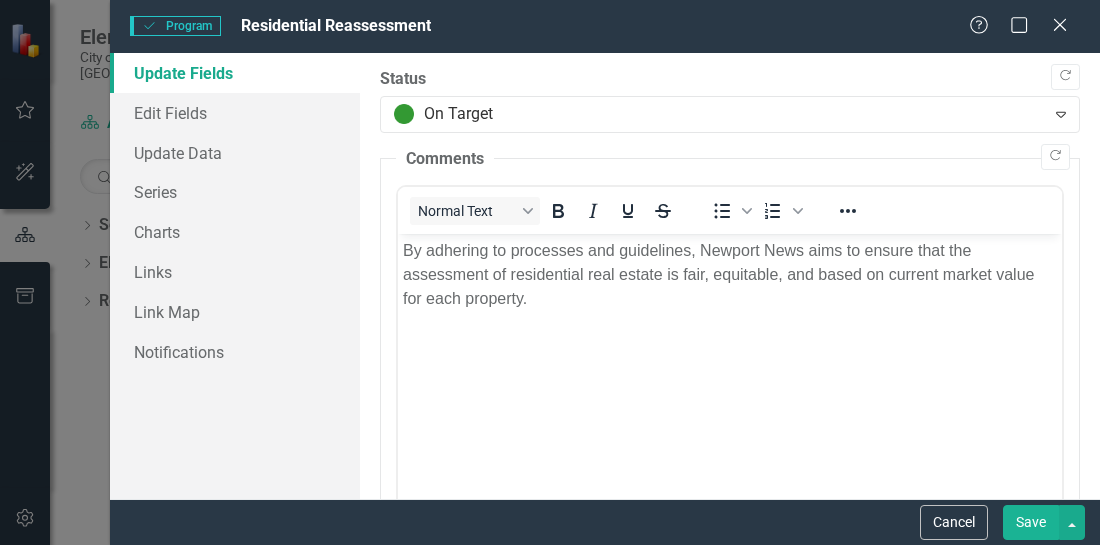 click on "Save" at bounding box center [1031, 522] 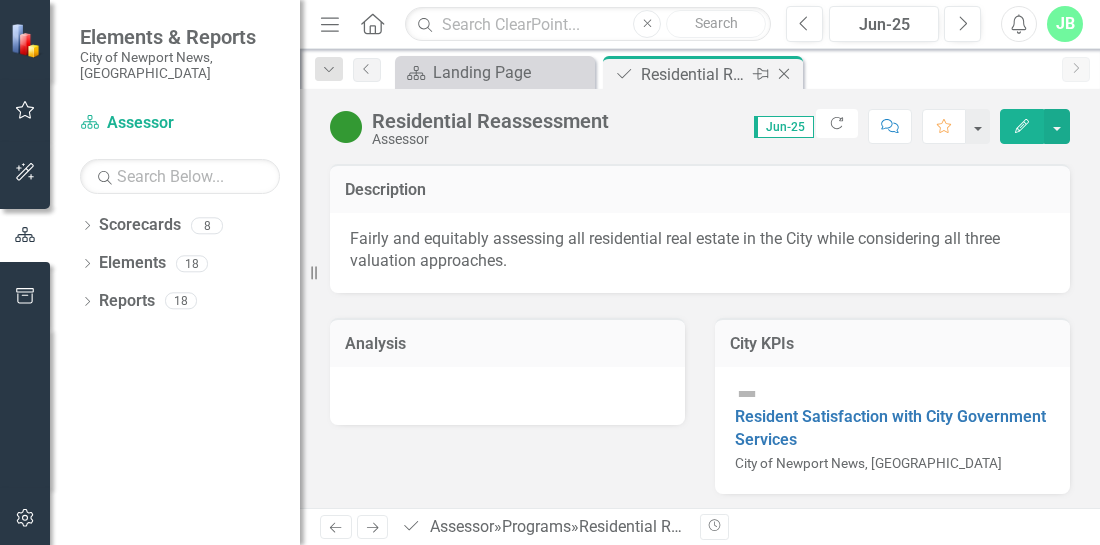click 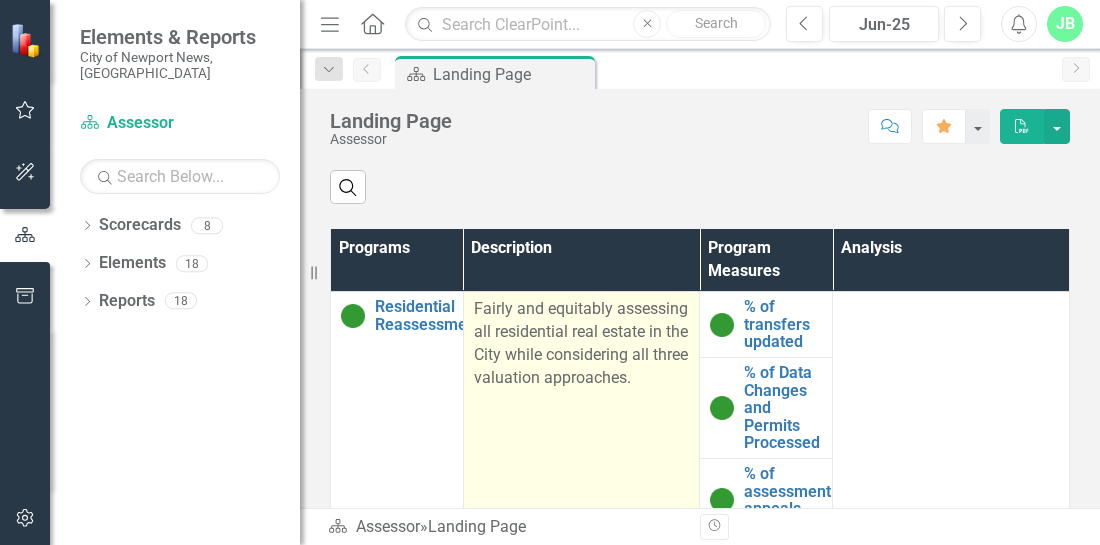 scroll, scrollTop: 1040, scrollLeft: 0, axis: vertical 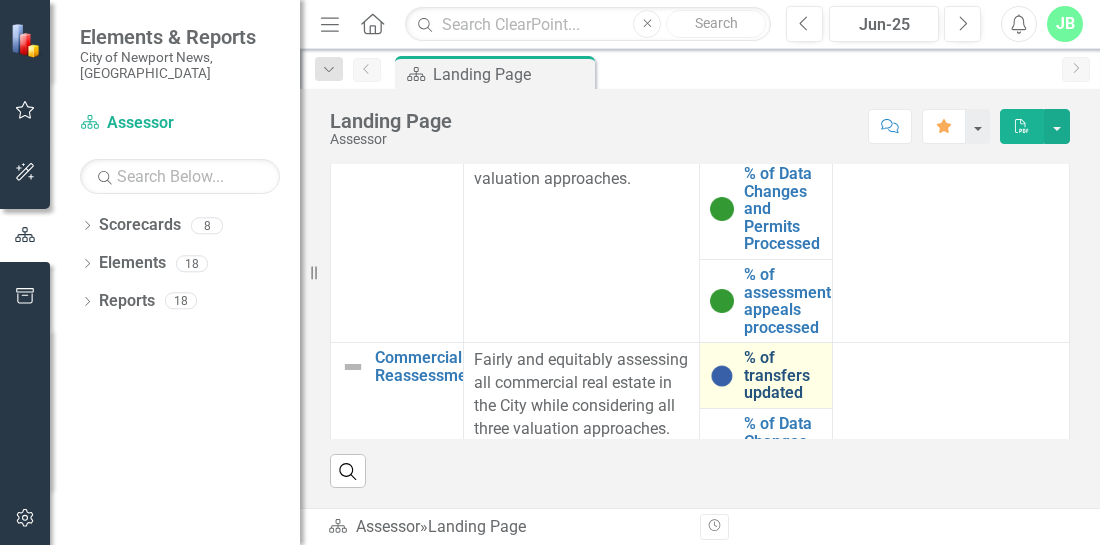 click on "% of transfers updated" at bounding box center (783, 375) 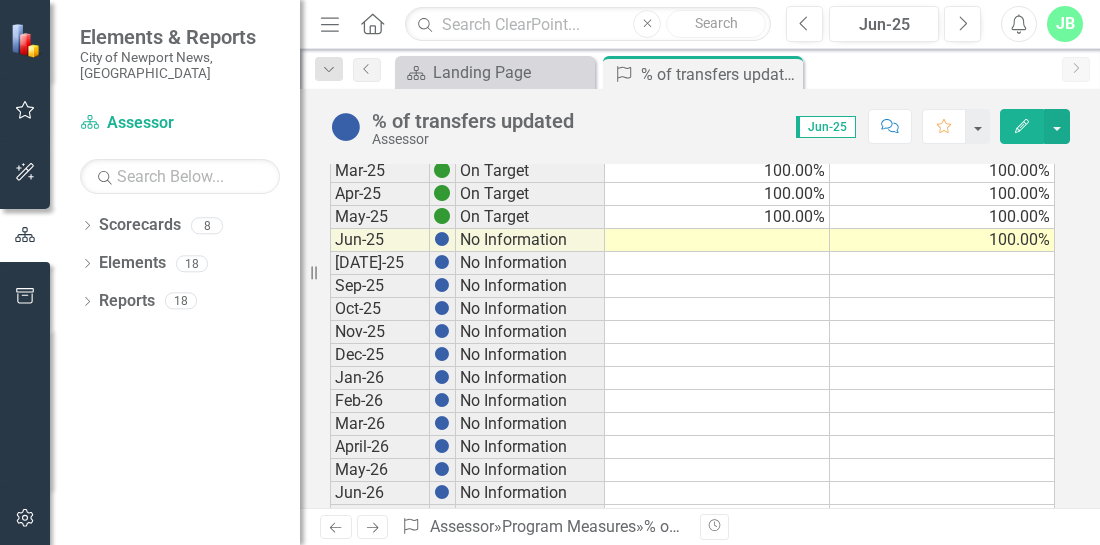 scroll, scrollTop: 346, scrollLeft: 0, axis: vertical 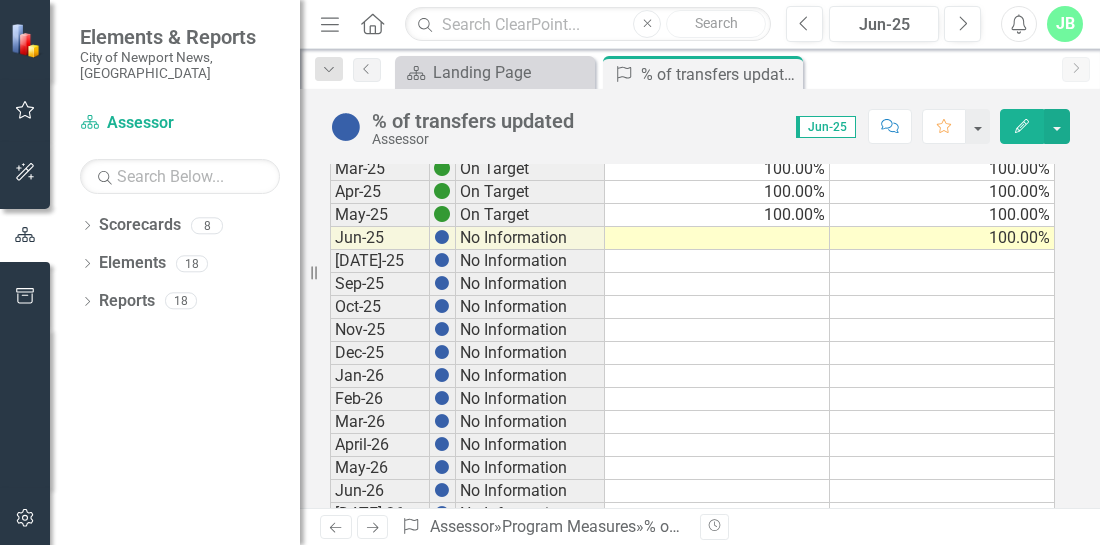 click at bounding box center [717, 238] 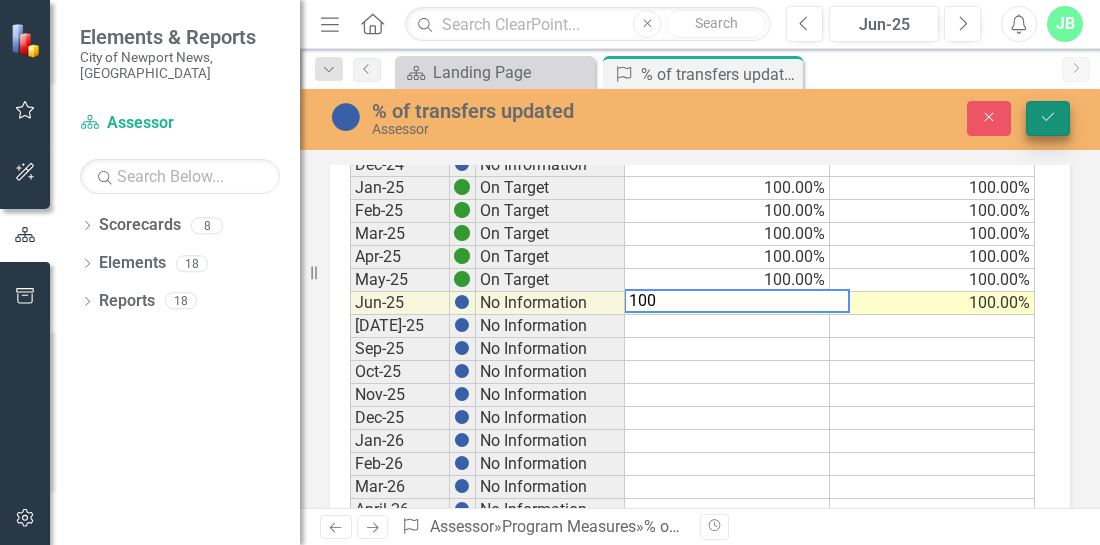 type on "100" 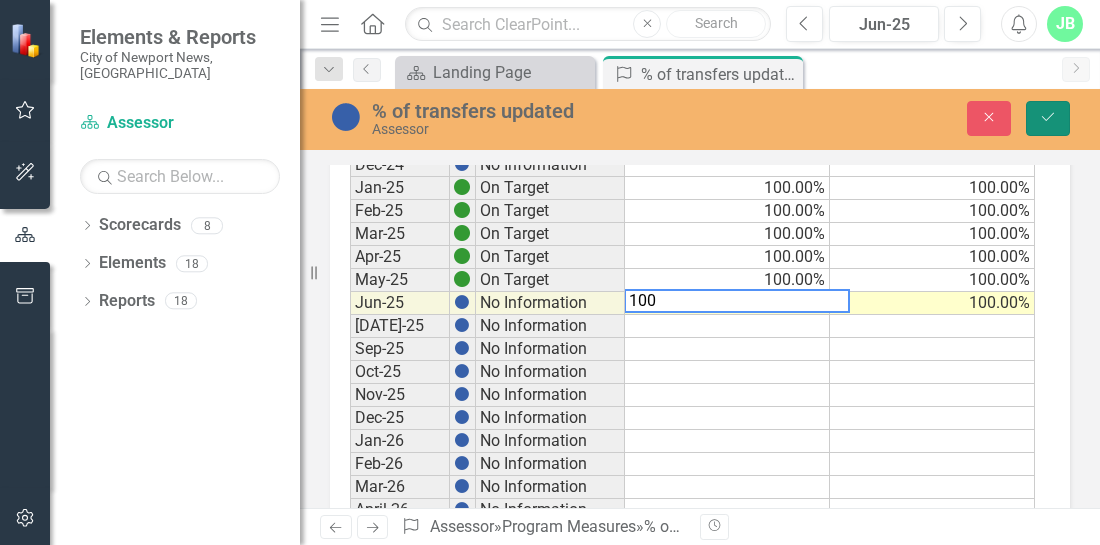 click on "Save" at bounding box center [1048, 118] 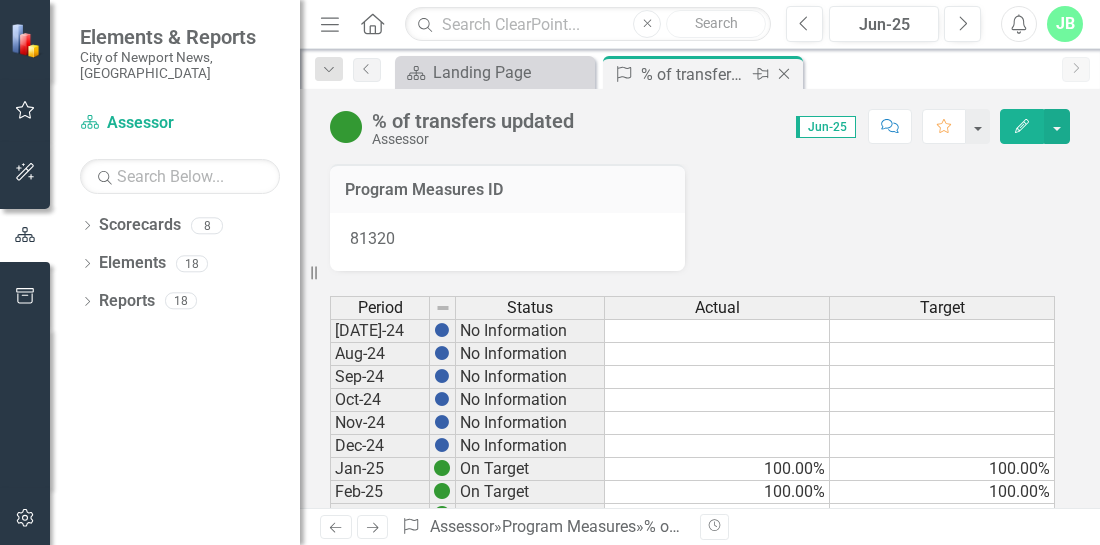 click on "Close" 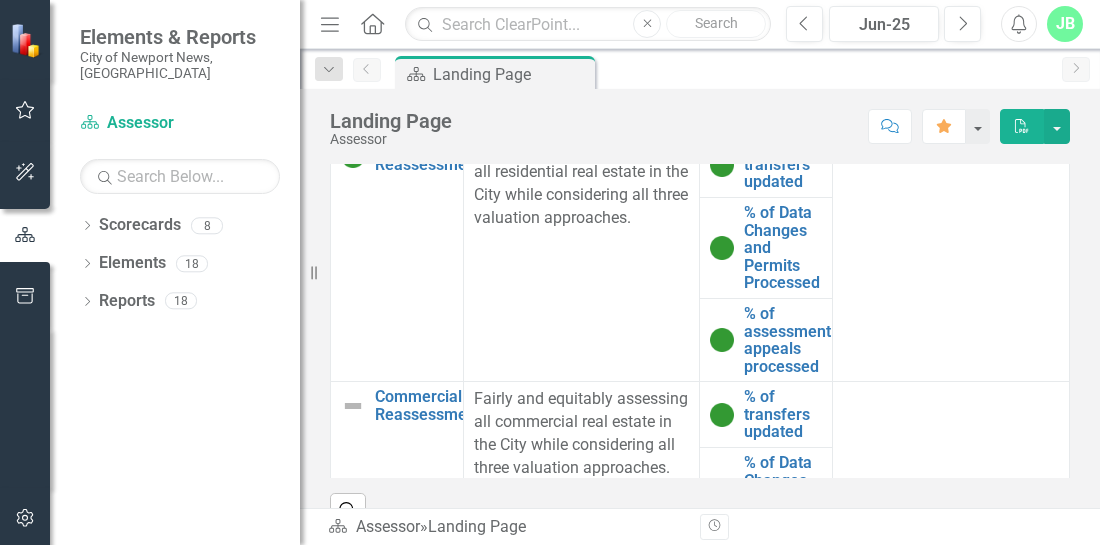 scroll, scrollTop: 1040, scrollLeft: 0, axis: vertical 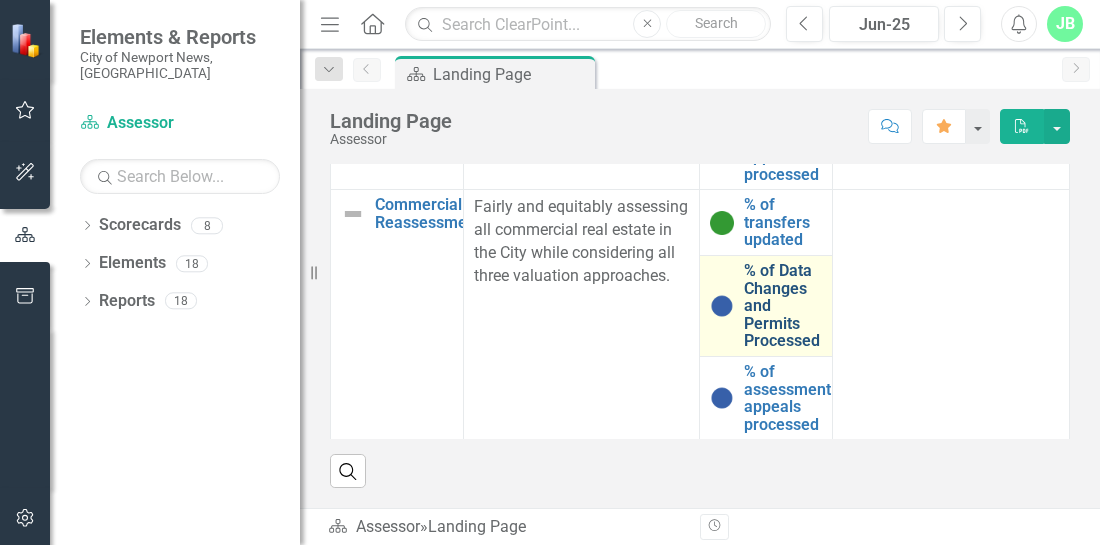 click on "% of Data Changes and Permits Processed" at bounding box center (783, 306) 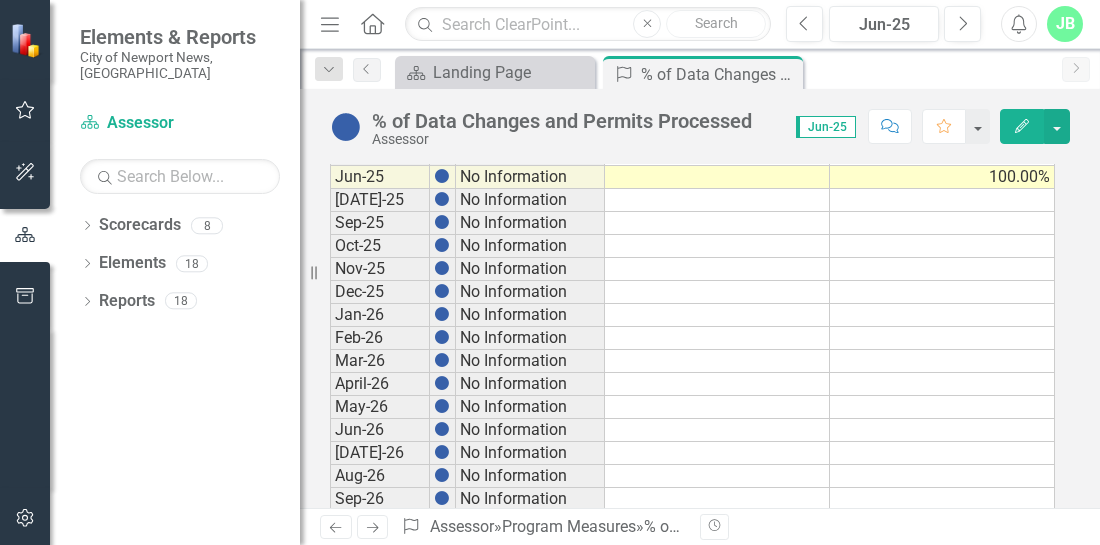 scroll, scrollTop: 346, scrollLeft: 0, axis: vertical 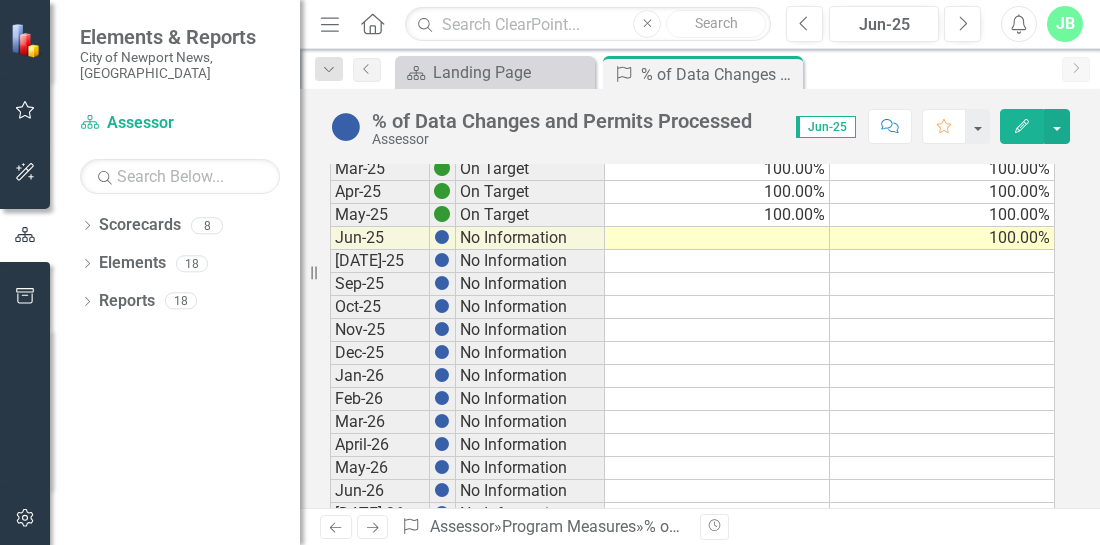 click at bounding box center (717, 238) 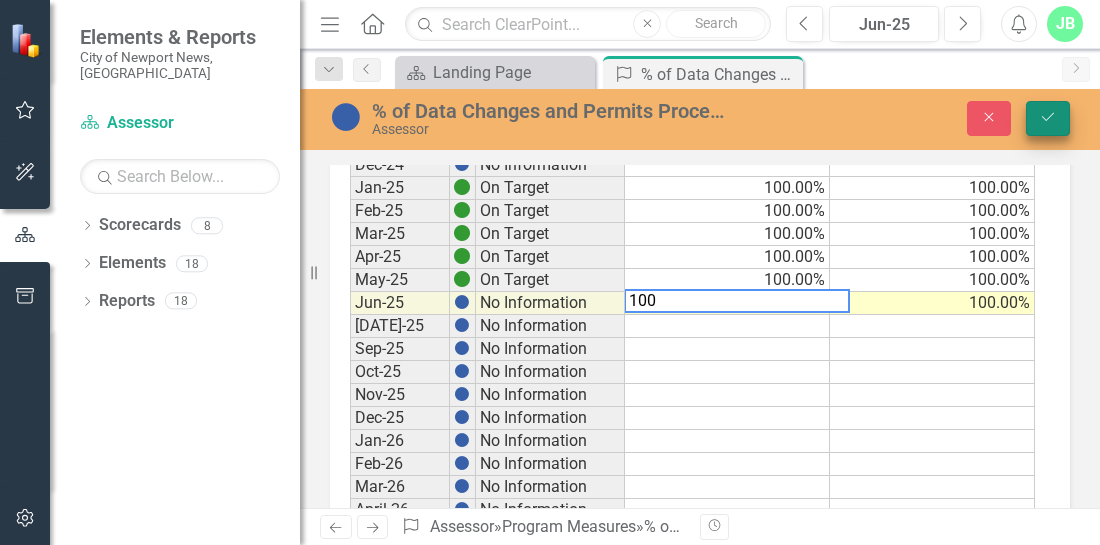 type on "100" 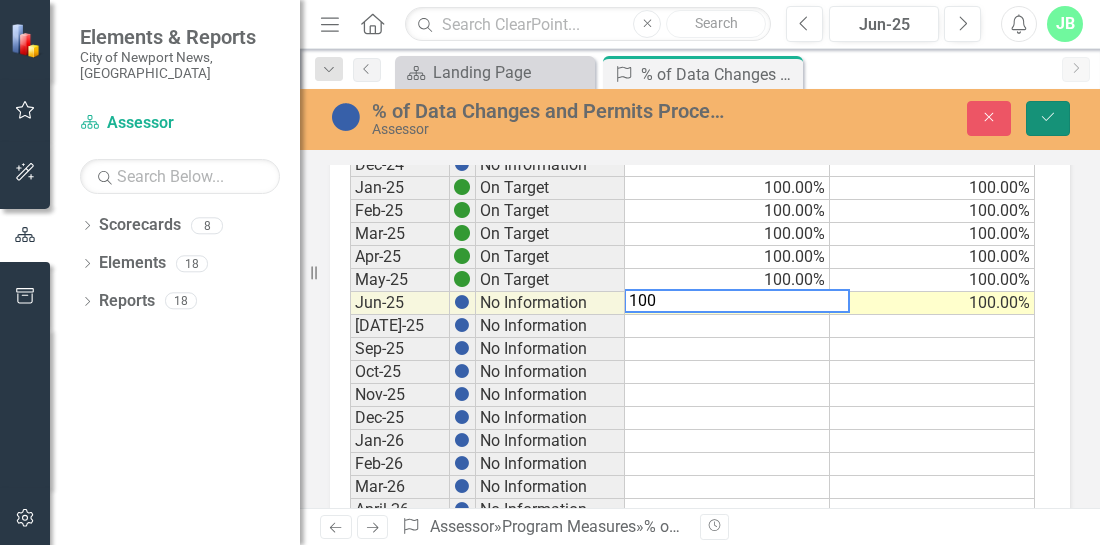 click on "Save" 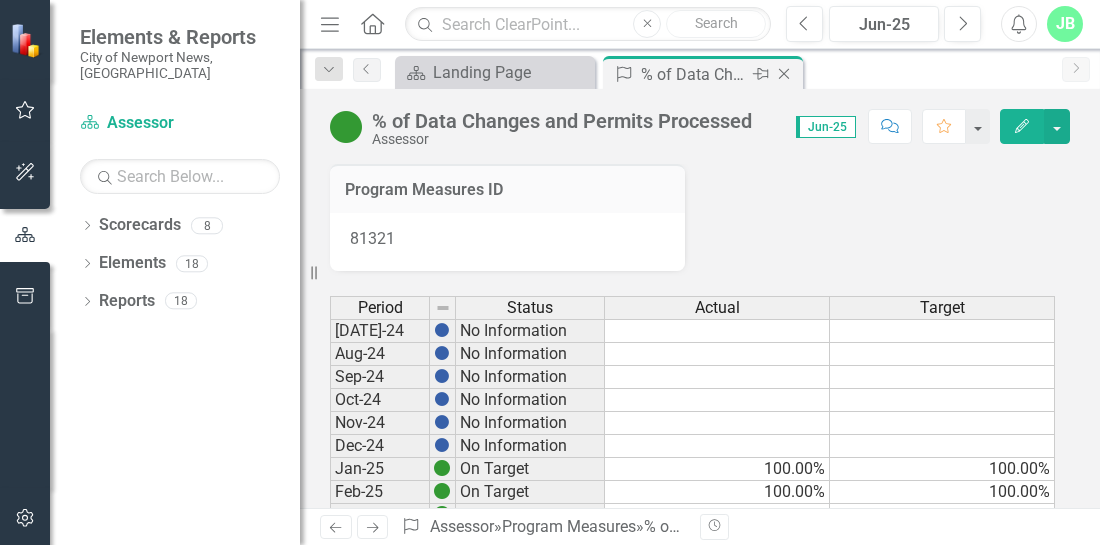 click on "Close" 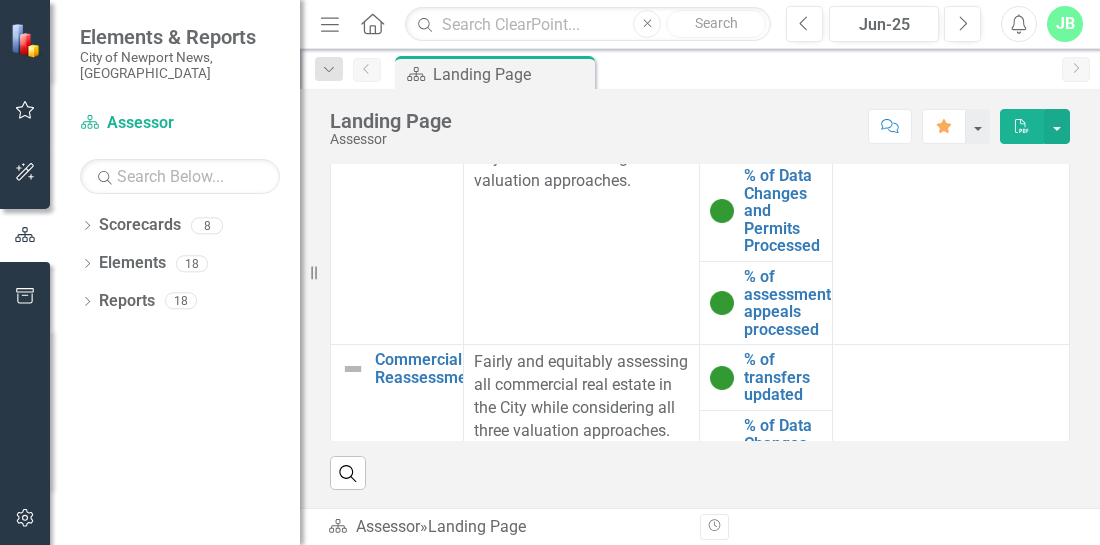 scroll, scrollTop: 1040, scrollLeft: 0, axis: vertical 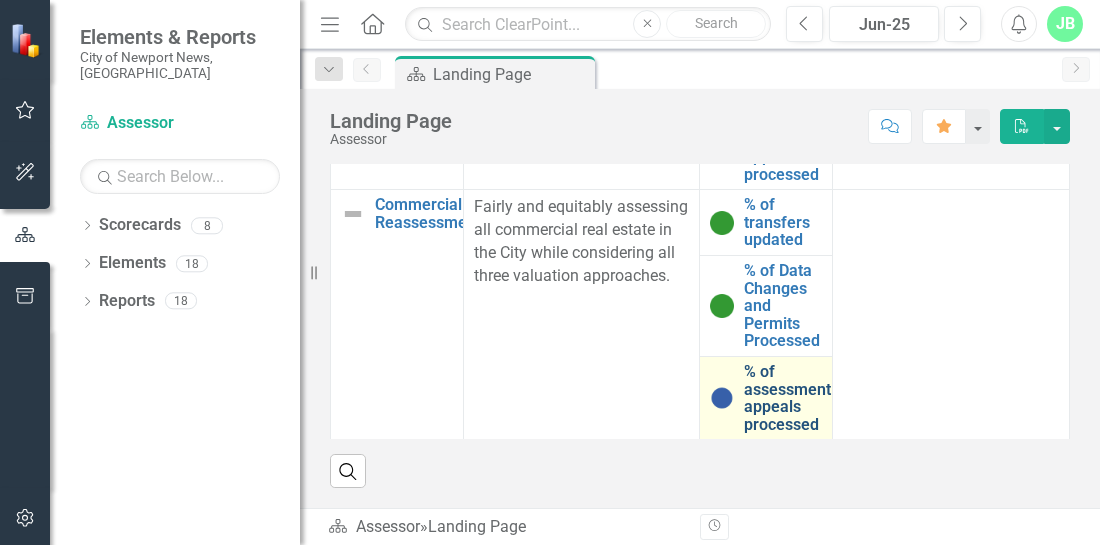 click on "% of assessment appeals processed" at bounding box center [787, 398] 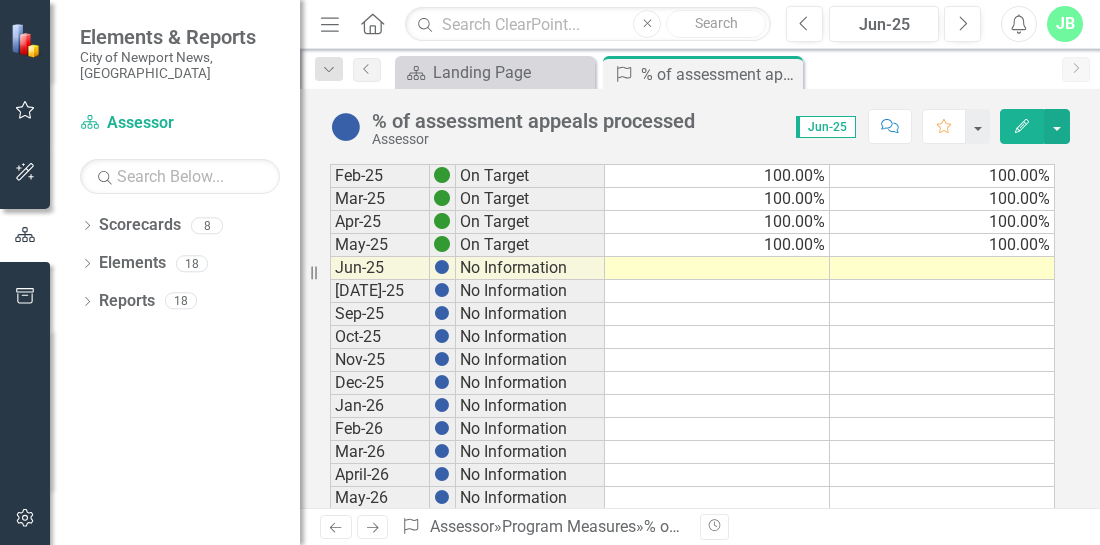 scroll, scrollTop: 303, scrollLeft: 0, axis: vertical 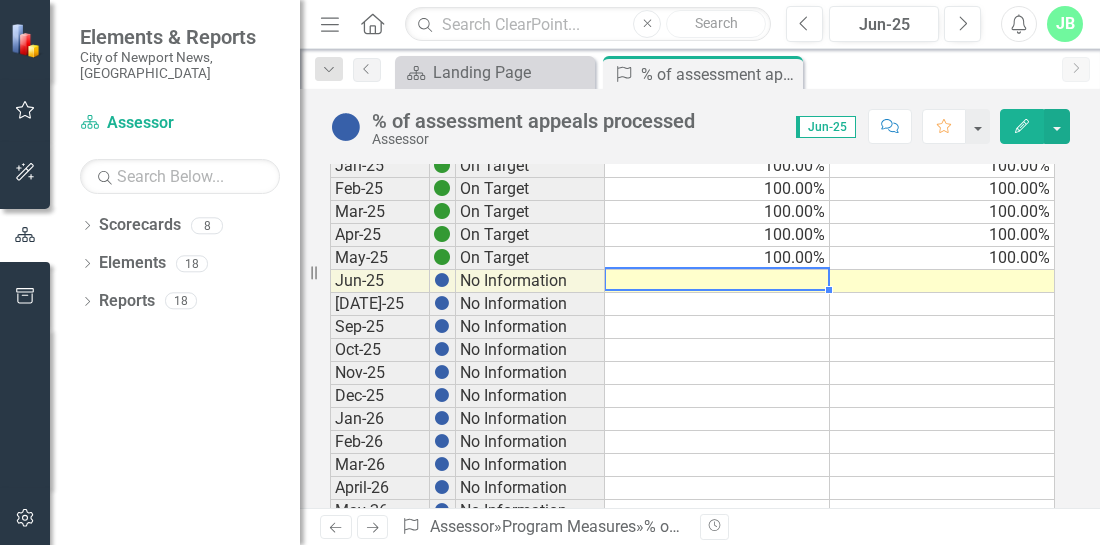click on "Period Status Actual Target [DATE]-24 No Information Aug-24 No Information Sep-24 No Information Oct-24 No Information Nov-24 No Information Dec-24 No Information Jan-25 On Target 100.00% 100.00% Feb-25 On Target 100.00% 100.00% Mar-25 On Target 100.00% 100.00% Apr-25 On Target 100.00% 100.00% May-25 On Target 100.00% 100.00% Jun-25 No Information [DATE]-25 No Information Sep-25 No Information Oct-25 No Information Nov-25 No Information Dec-25 No Information Jan-26 No Information Feb-26 No Information Mar-26 No Information April-26 No Information May-26 No Information Jun-26 No Information [DATE]-26 No Information Aug-26 No Information Sep-26 No Information Oct-26 No Information Nov-26 No Information Dec-26 No Information Jan-27 No Information Feb-27 No Information Mar-27 No Information Apr-27 No Information May-27 No Information Jun-27 No Information [DATE]-27 No Information Aug-27 No Information Sep-27 No Information Oct-27 No Information Nov-27 No Information Dec-27 No Information" at bounding box center [330, 476] 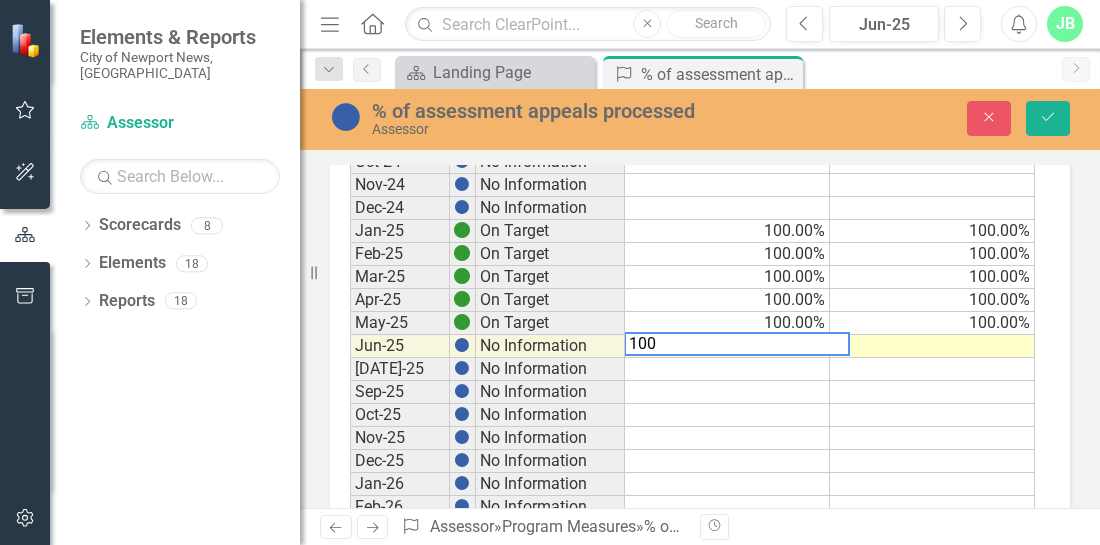 type on "100" 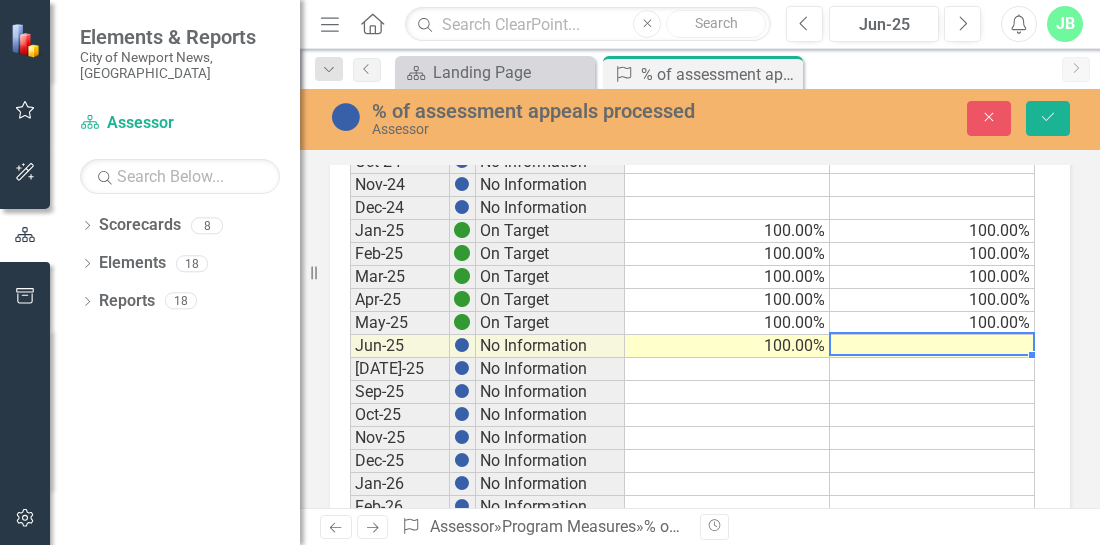 click on "Period Status Actual Target [DATE]-24 No Information Aug-24 No Information Sep-24 No Information Oct-24 No Information Nov-24 No Information Dec-24 No Information Jan-25 On Target 100.00% 100.00% Feb-25 On Target 100.00% 100.00% Mar-25 On Target 100.00% 100.00% Apr-25 On Target 100.00% 100.00% May-25 On Target 100.00% 100.00% Jun-25 No Information 100.00% [DATE]-25 No Information Sep-25 No Information Oct-25 No Information Nov-25 No Information Dec-25 No Information Jan-26 No Information Feb-26 No Information Mar-26 No Information April-26 No Information May-26 No Information Jun-26 No Information [DATE]-26 No Information Aug-26 No Information Sep-26 No Information Oct-26 No Information Nov-26 No Information Dec-26 No Information Jan-27 No Information Feb-27 No Information Mar-27 No Information Apr-27 No Information May-27 No Information Jun-27 No Information [DATE]-27 No Information Aug-27 No Information Sep-27 No Information Oct-27 No Information Nov-27 No Information Dec-27 No Information" at bounding box center [350, 541] 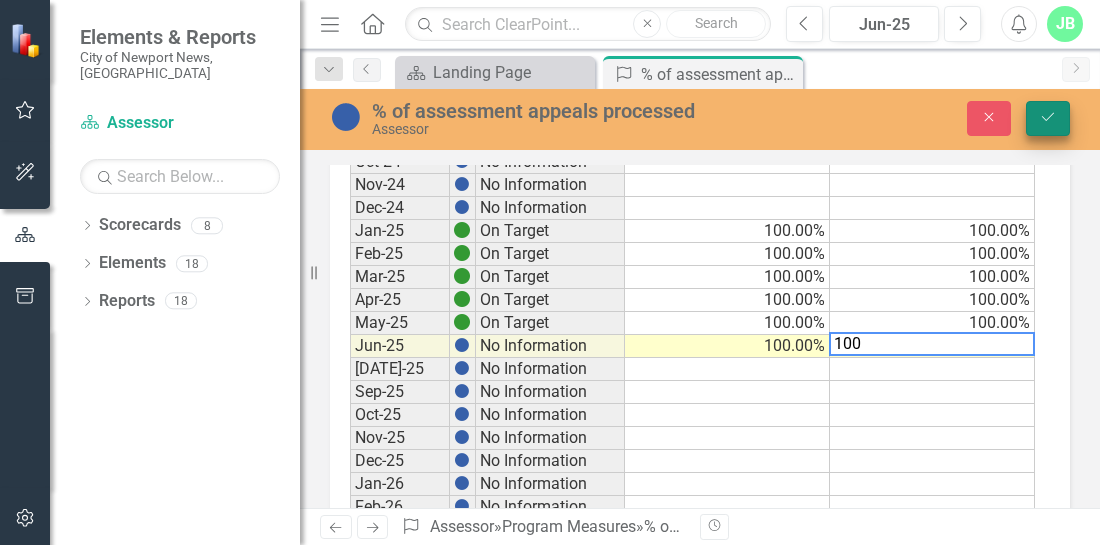 type on "100" 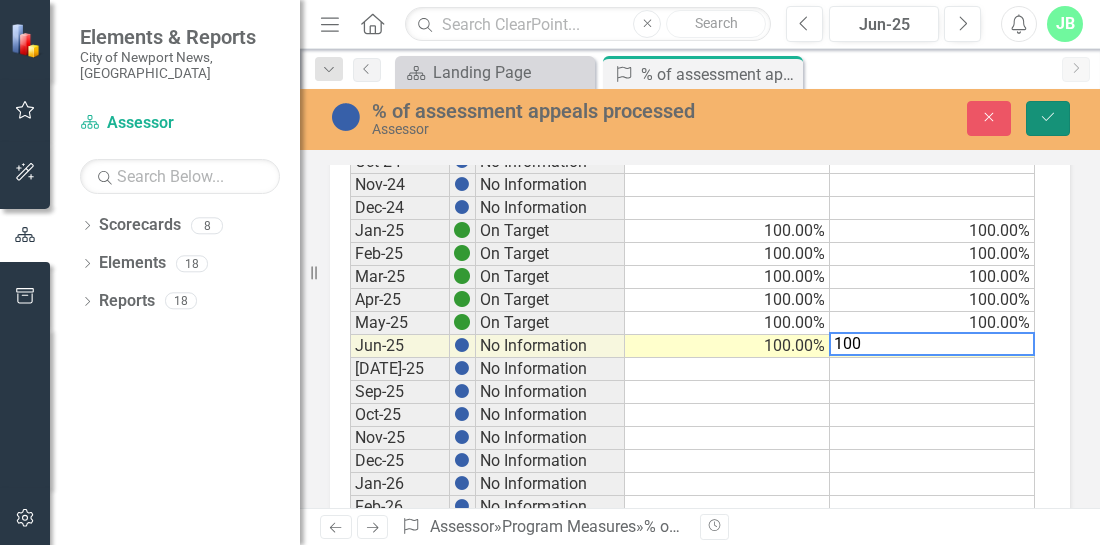 click on "Save" 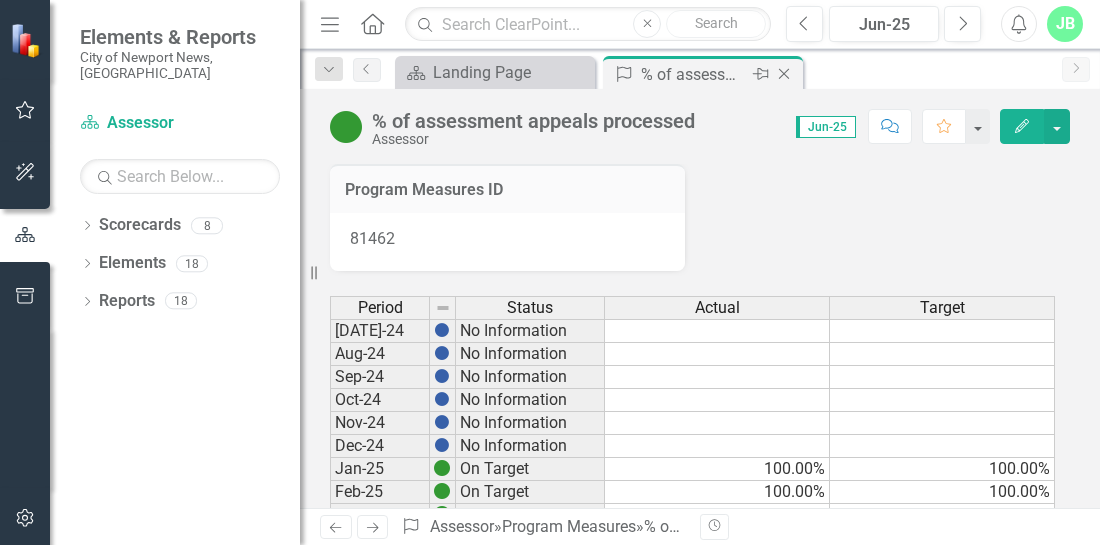 click on "Close" 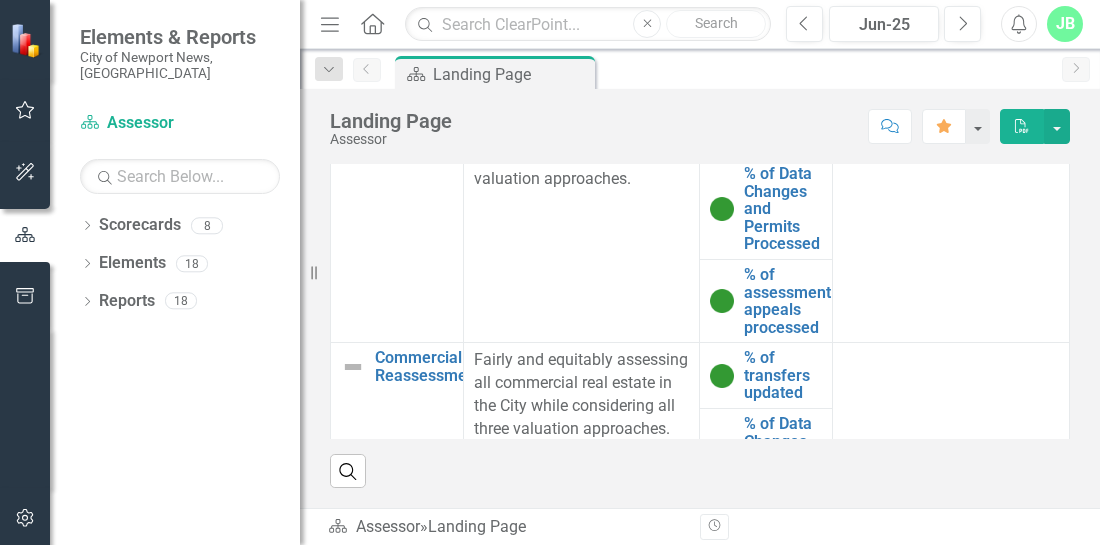 scroll, scrollTop: 1040, scrollLeft: 0, axis: vertical 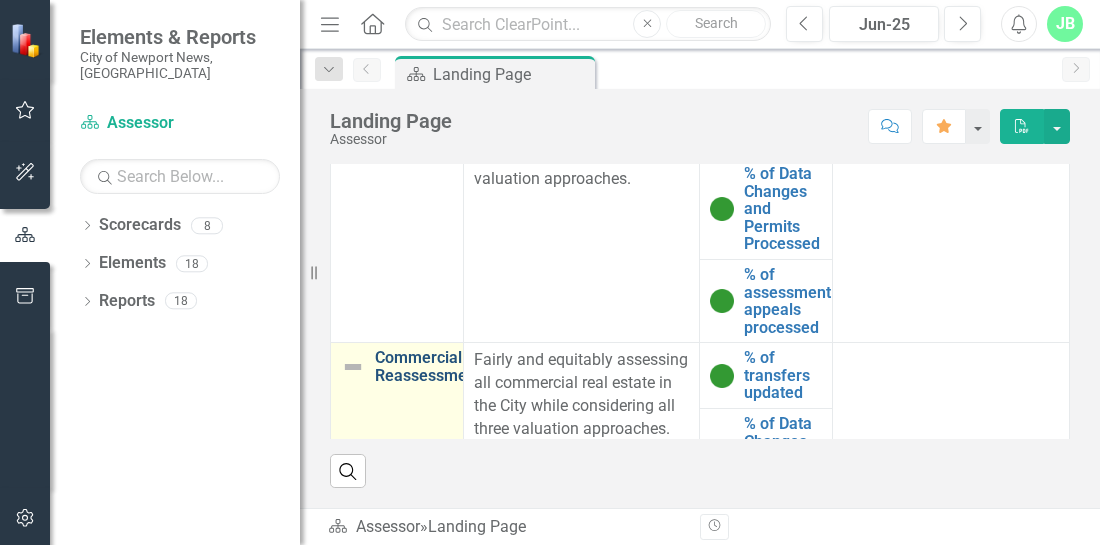 click on "Commercial Reassessment" at bounding box center (428, 366) 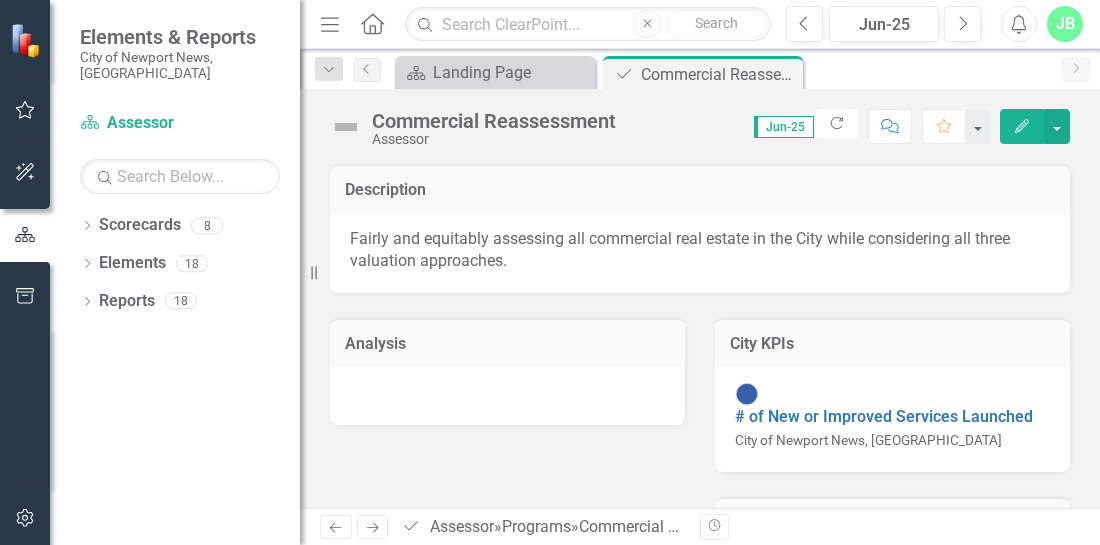 click on "Edit" 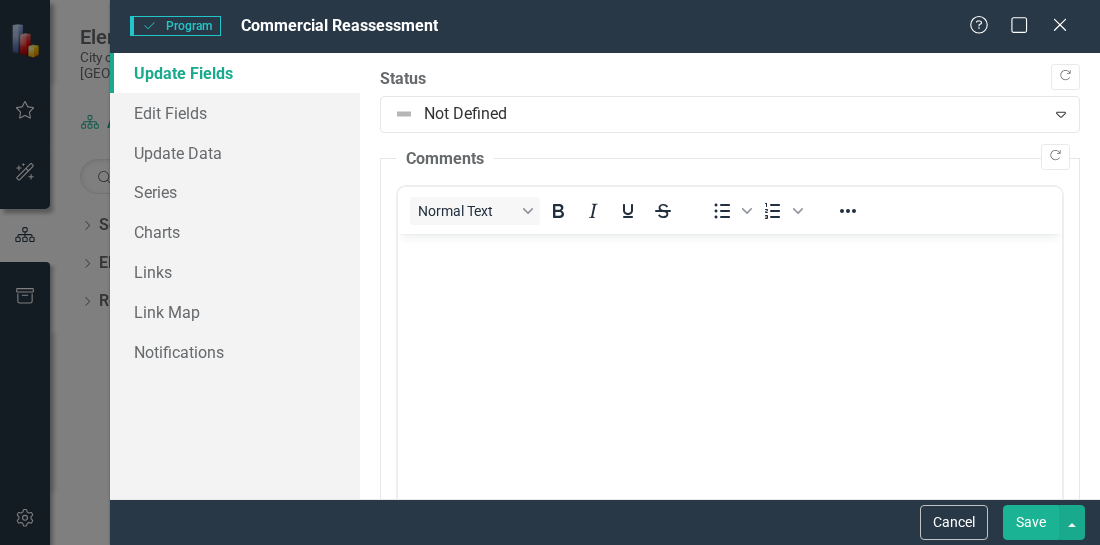 scroll, scrollTop: 0, scrollLeft: 0, axis: both 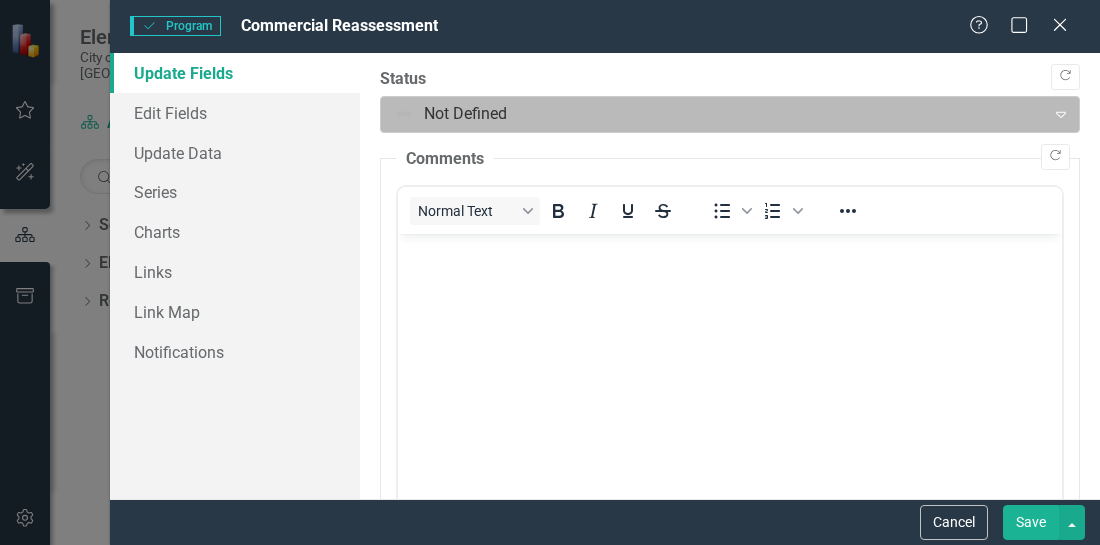 click at bounding box center (713, 114) 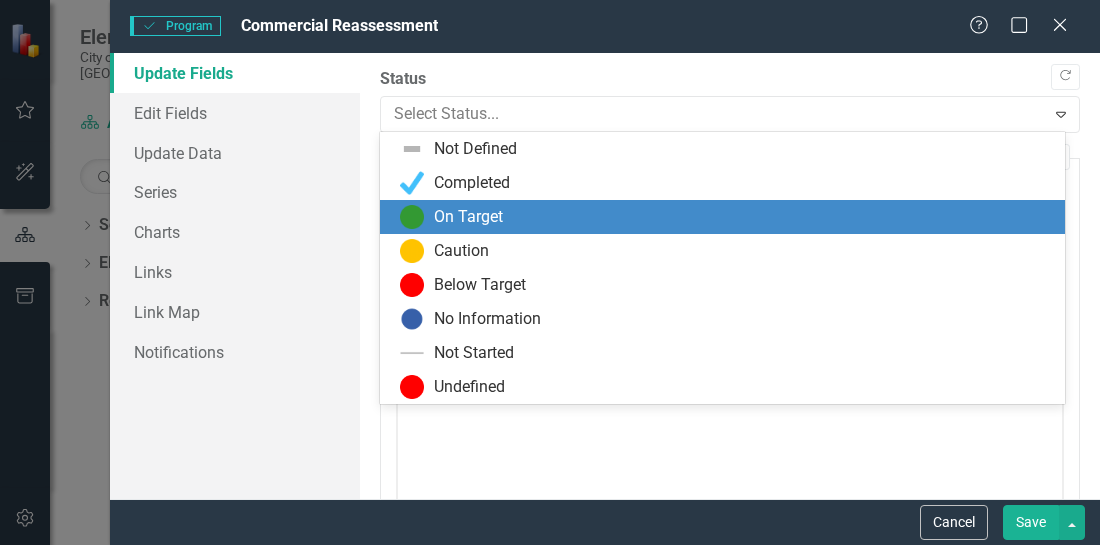 click on "On Target" at bounding box center [726, 217] 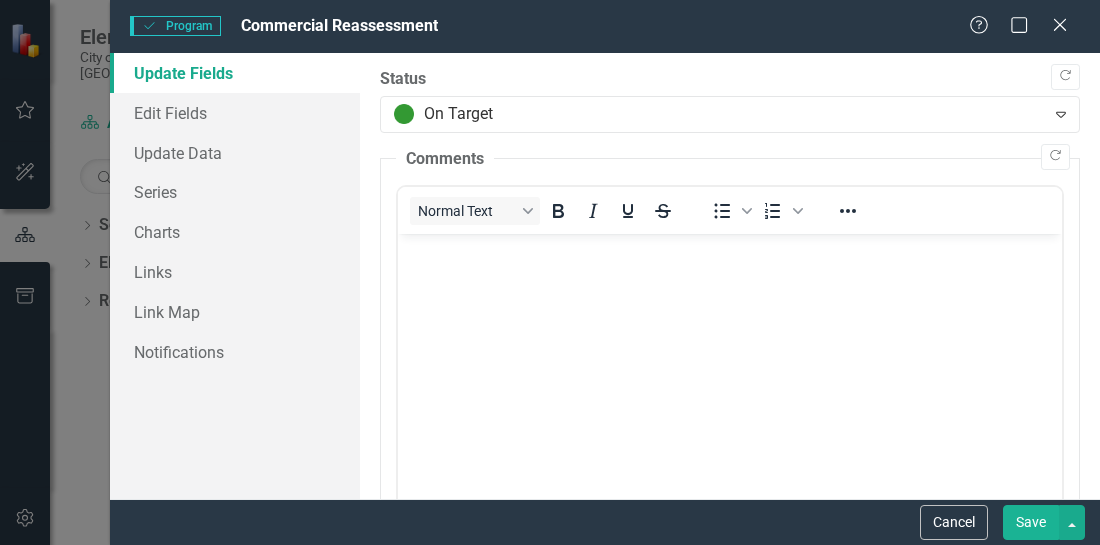 click at bounding box center [730, 384] 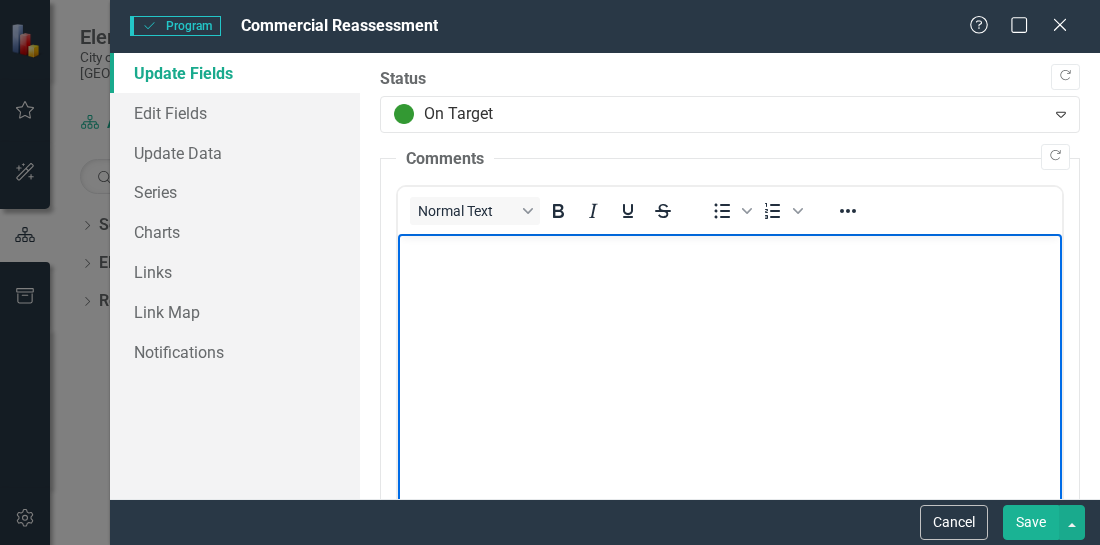 type 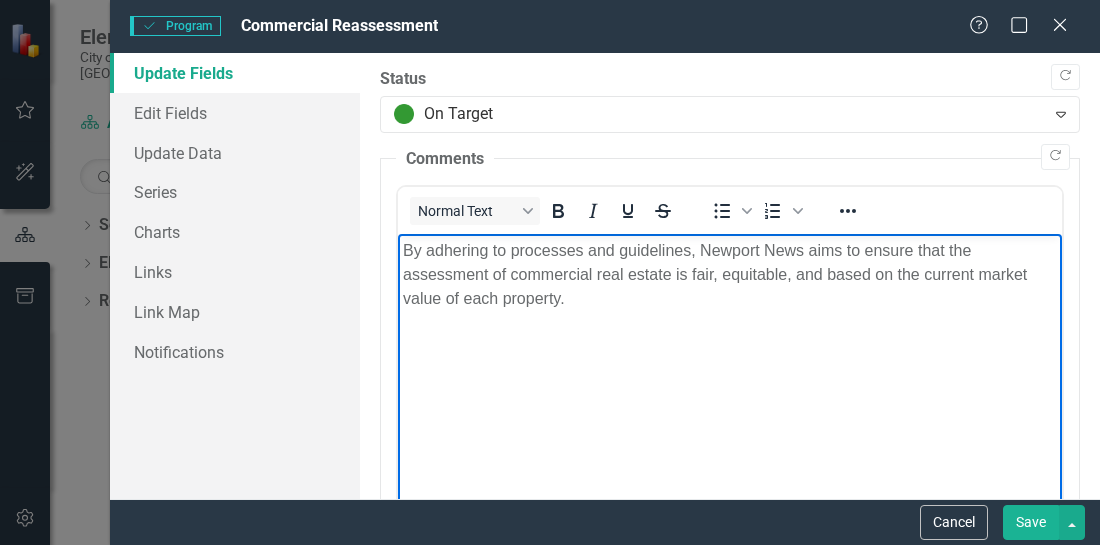 click on "Save" at bounding box center [1031, 522] 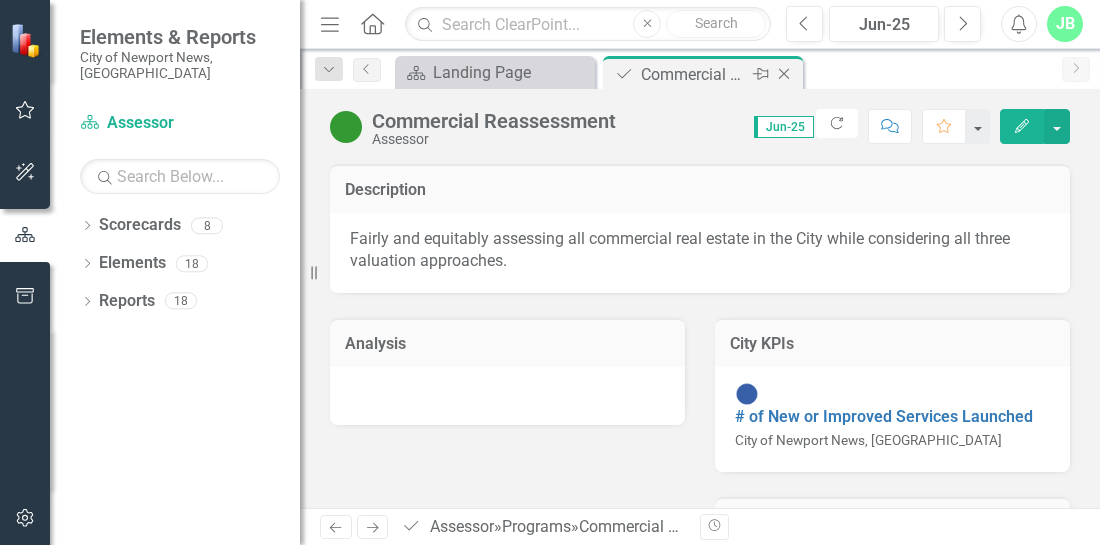 click on "Close" 